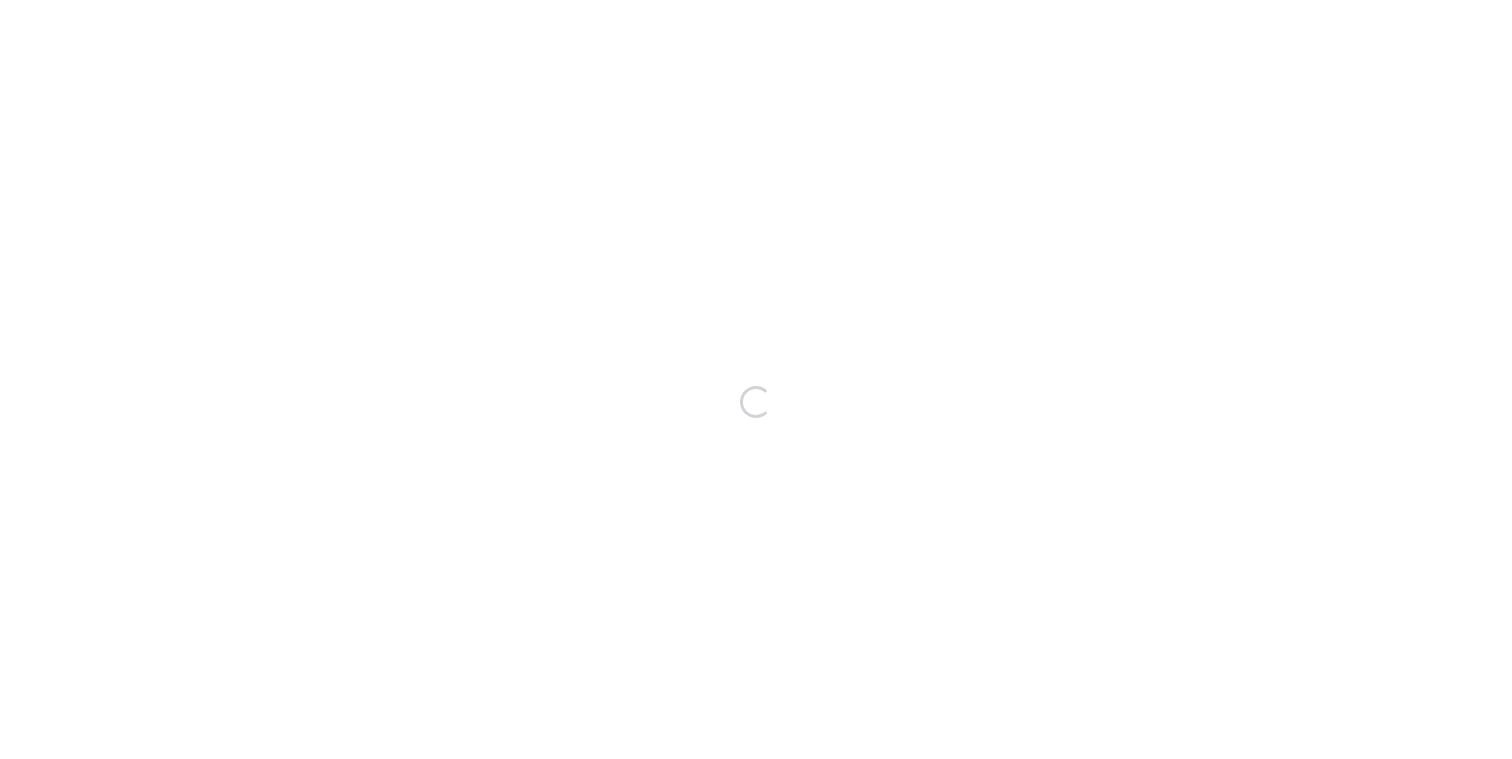 scroll, scrollTop: 0, scrollLeft: 0, axis: both 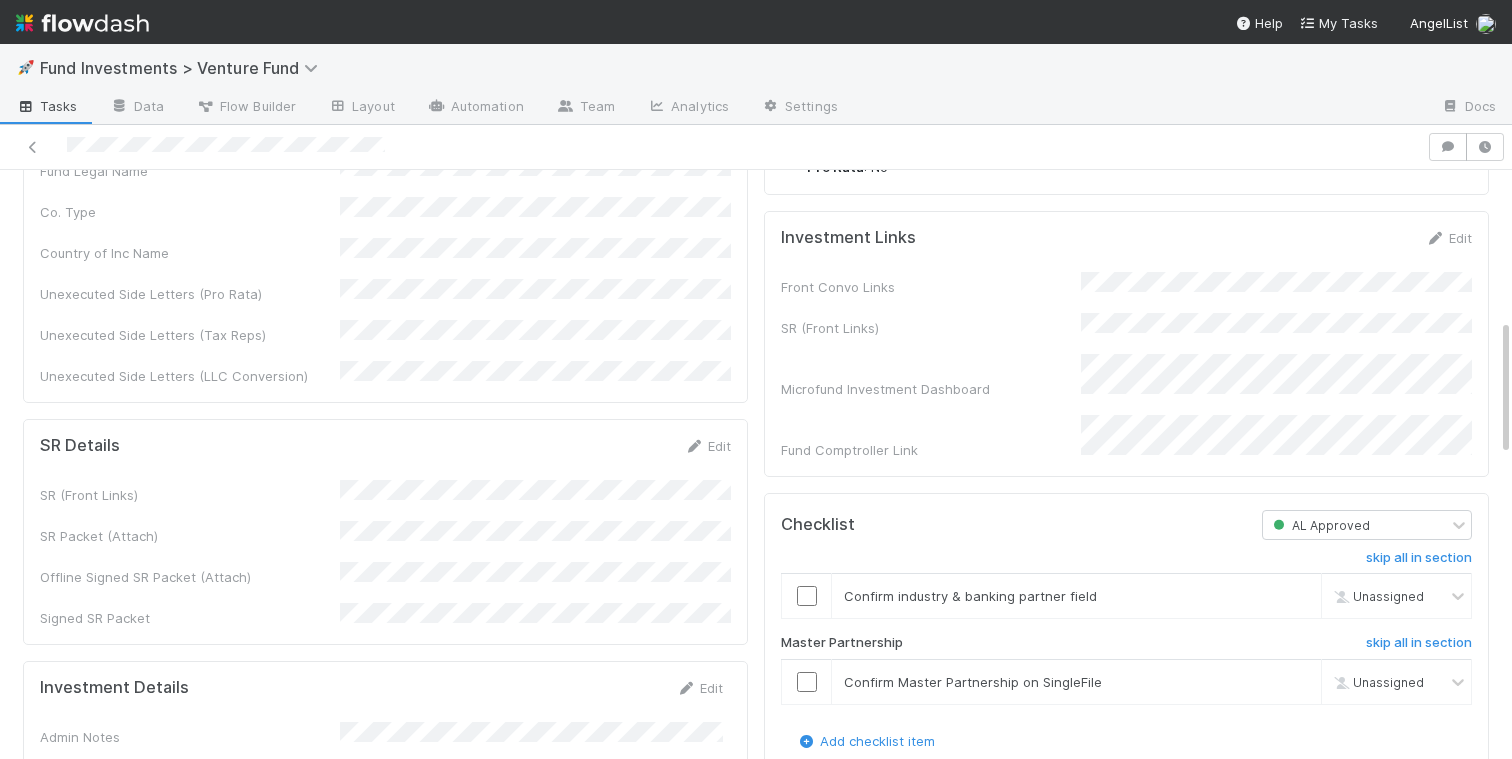 click on "Front Convo Links  SR (Front Links)  Microfund Investment Dashboard  Fund Comptroller Link" at bounding box center [1126, 366] 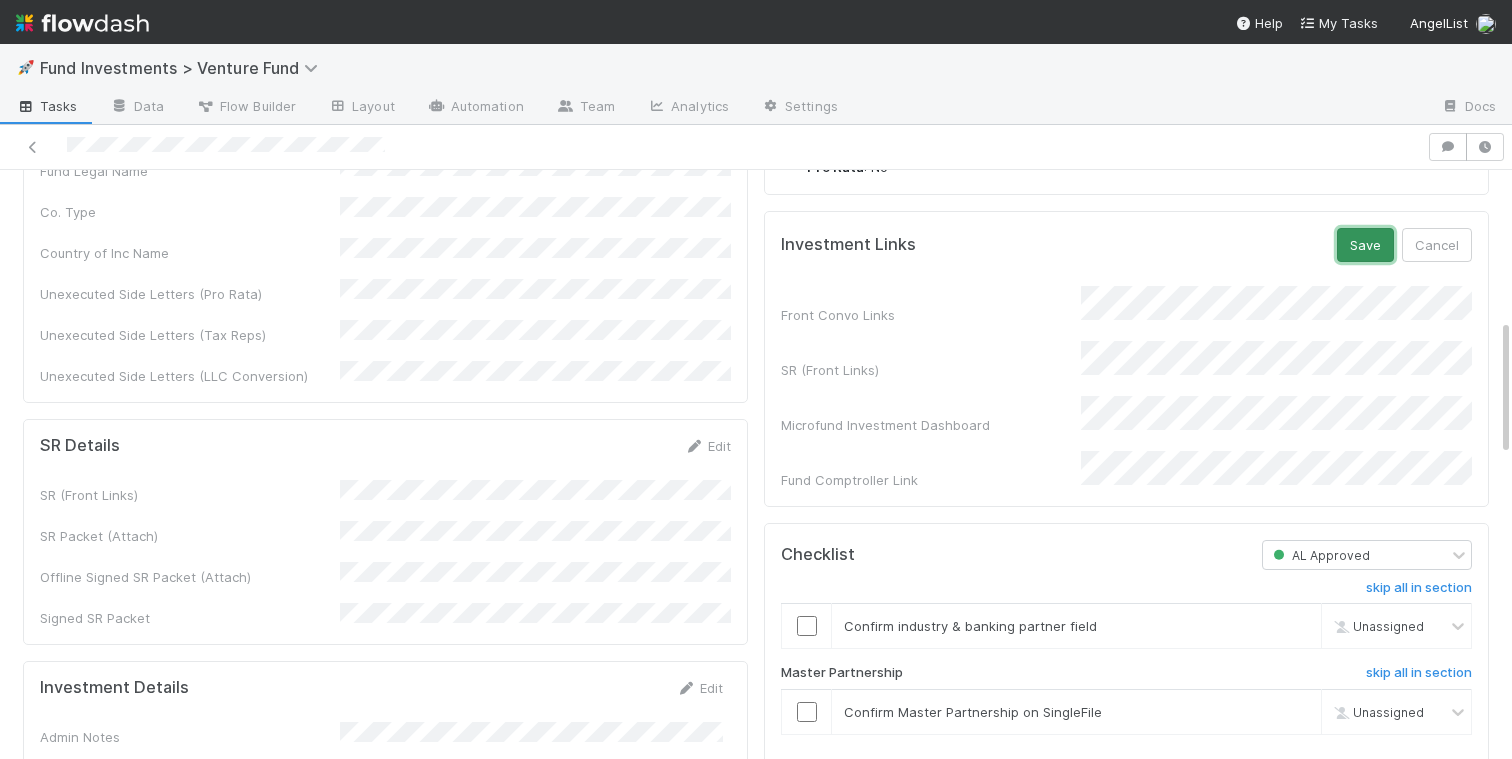 click on "Save" at bounding box center [1365, 245] 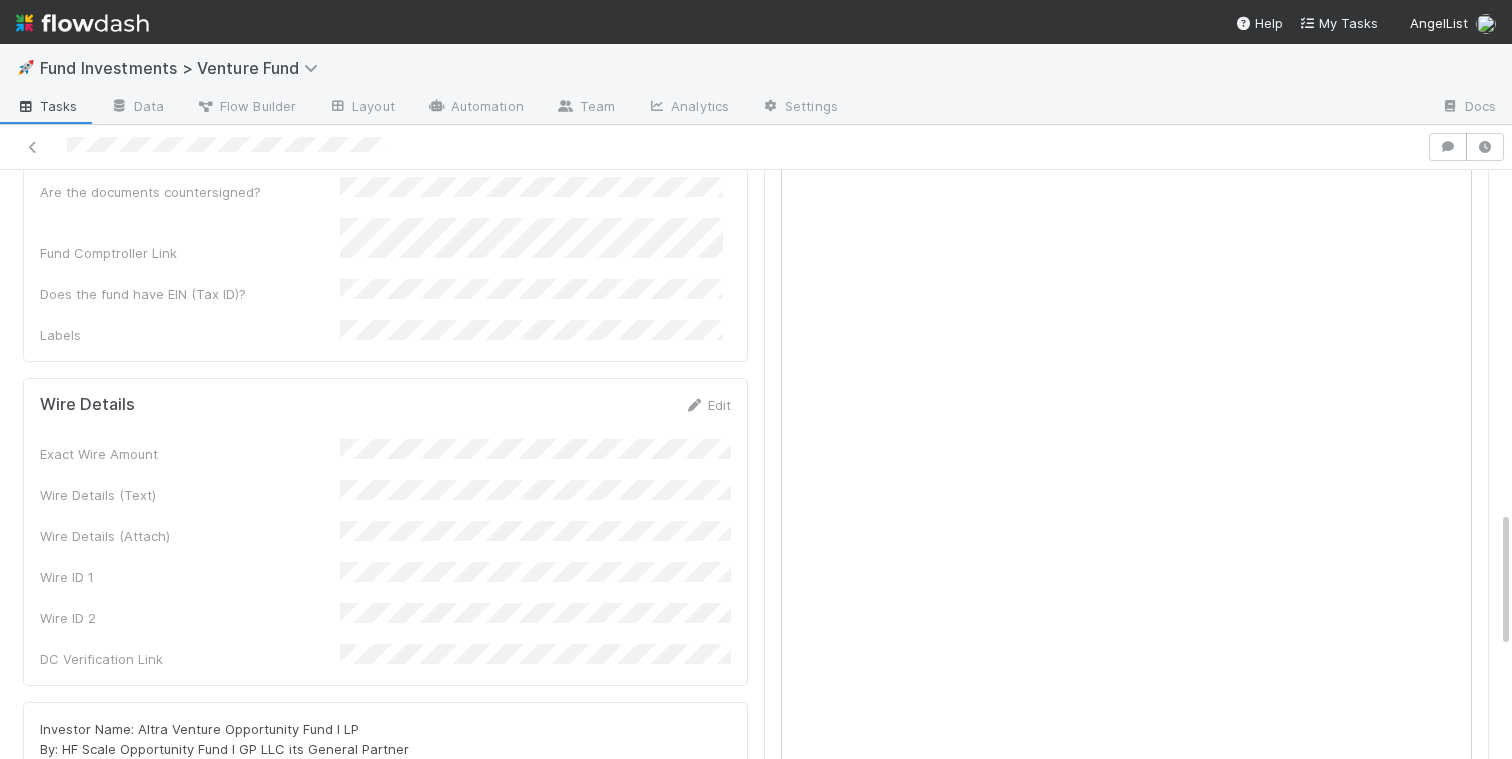 scroll, scrollTop: 1472, scrollLeft: 0, axis: vertical 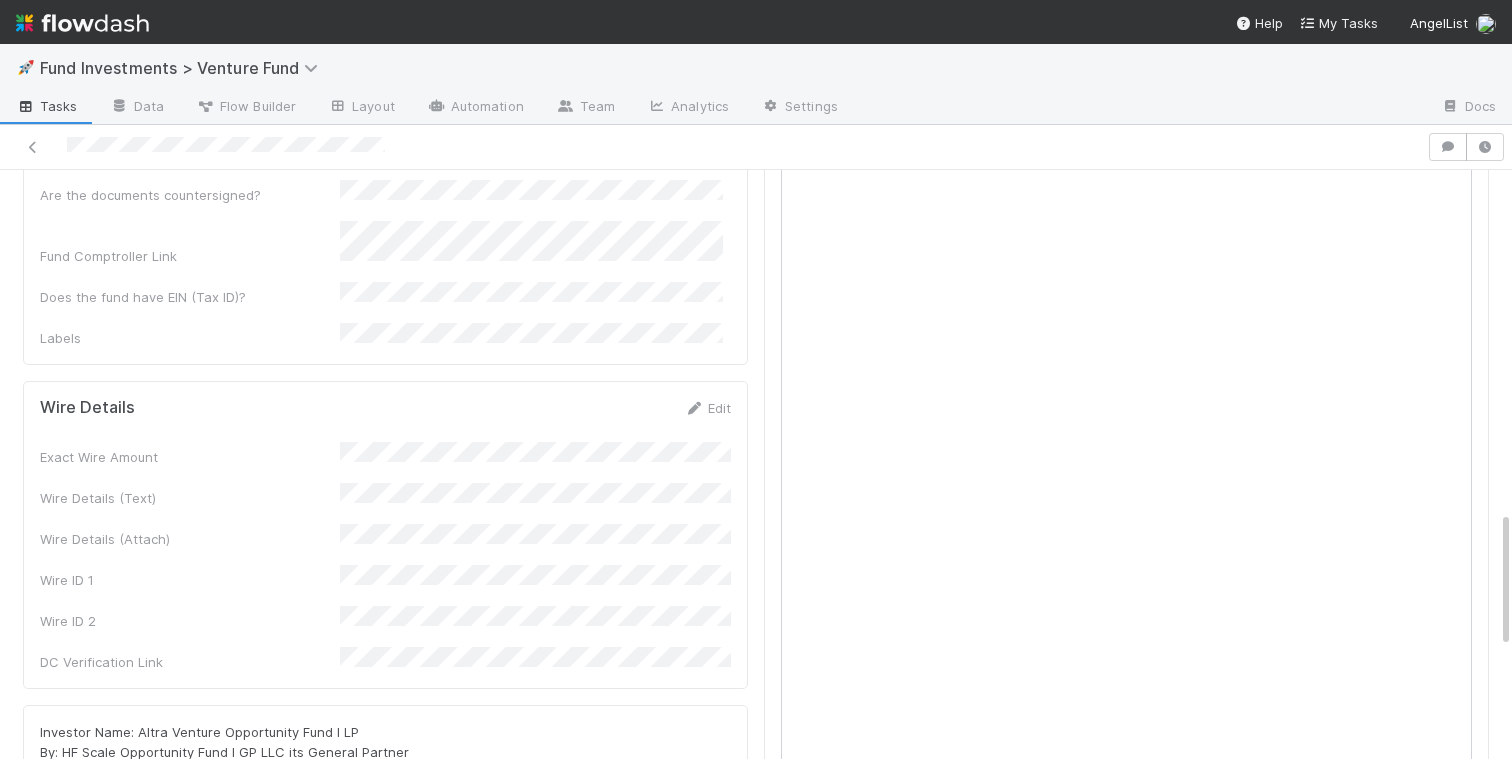 click on "Exact Wire Amount  Wire Details (Text)  Wire Details (Attach)  Wire ID 1  Wire ID 2  DC Verification Link" at bounding box center (385, 557) 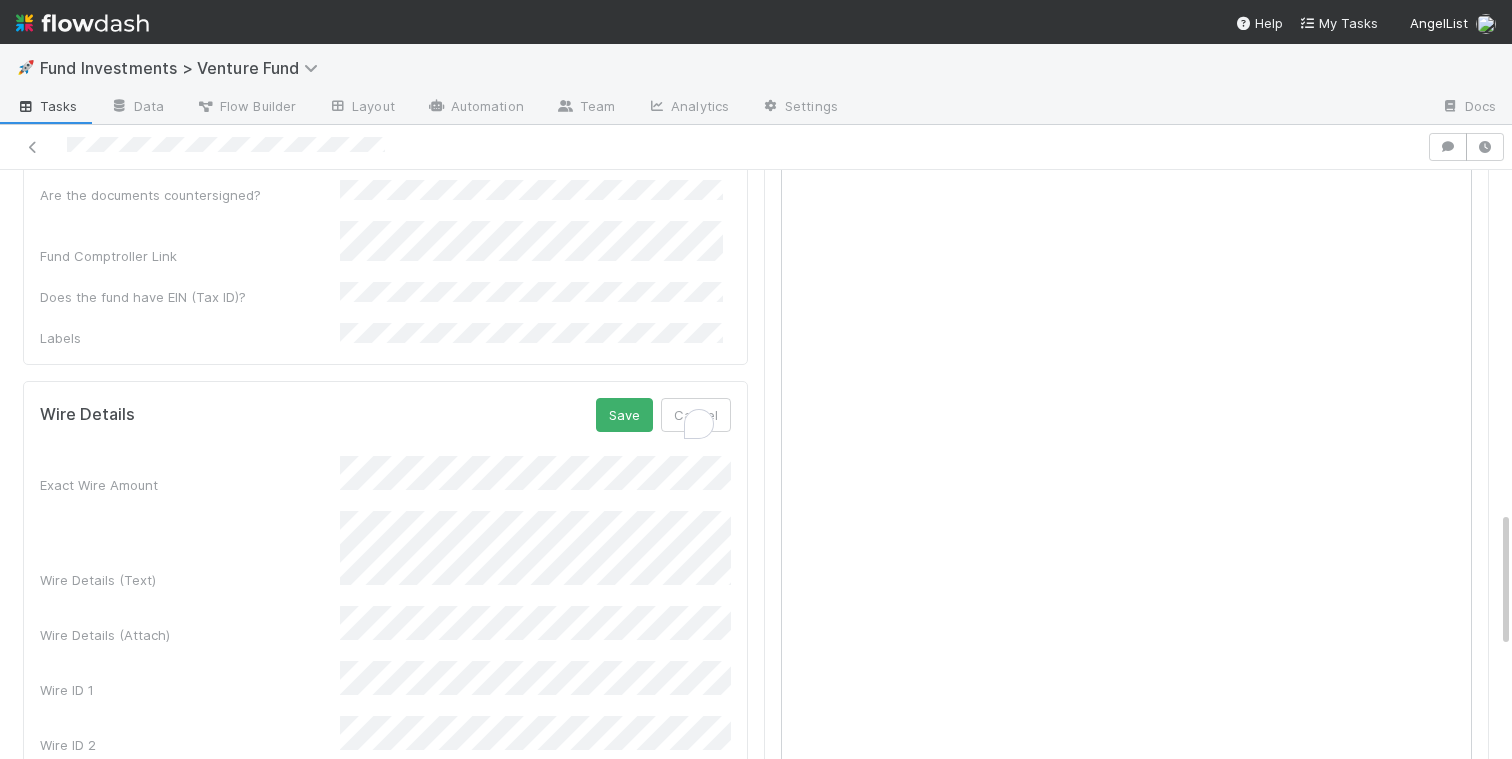 scroll, scrollTop: 92, scrollLeft: 0, axis: vertical 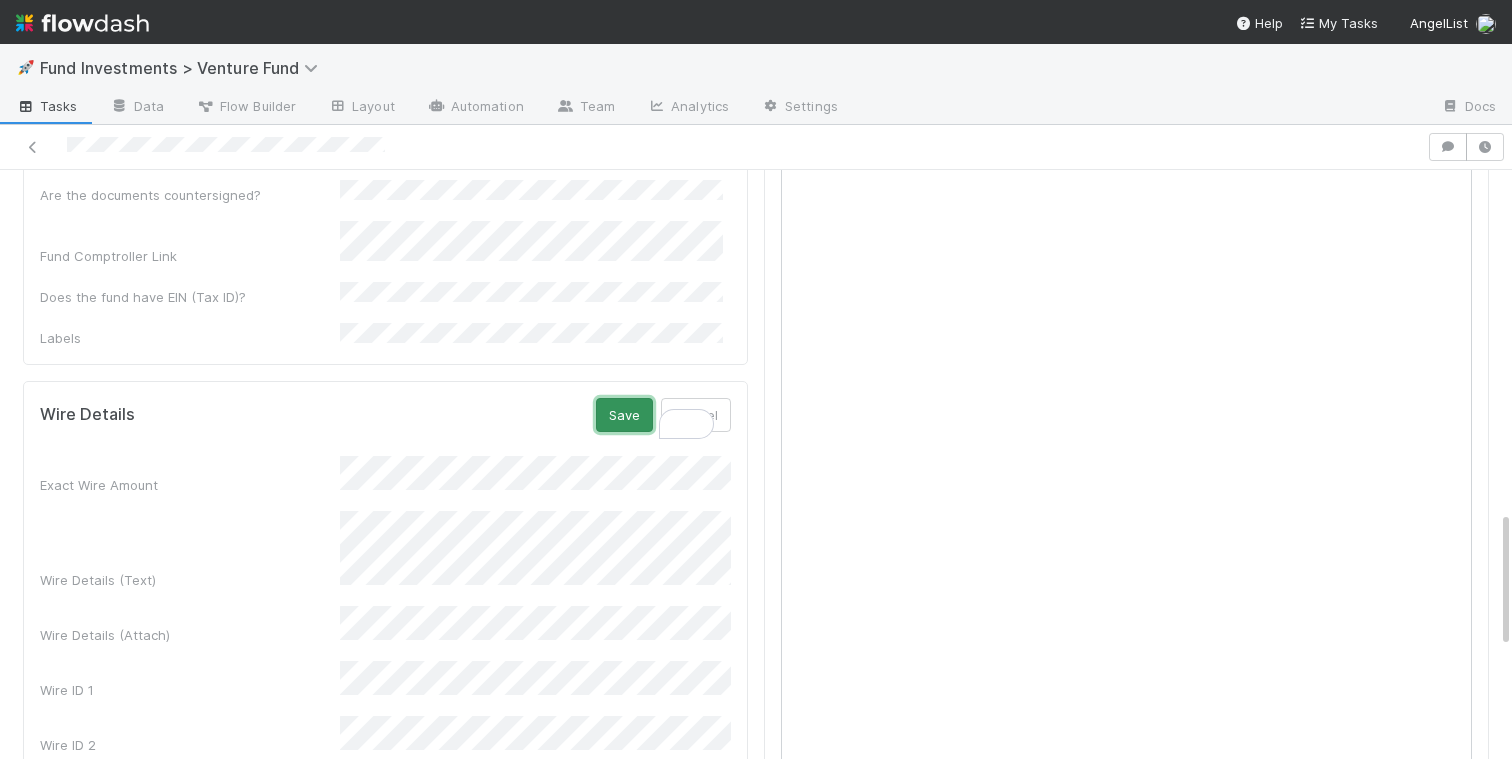 click on "Save" at bounding box center [624, 415] 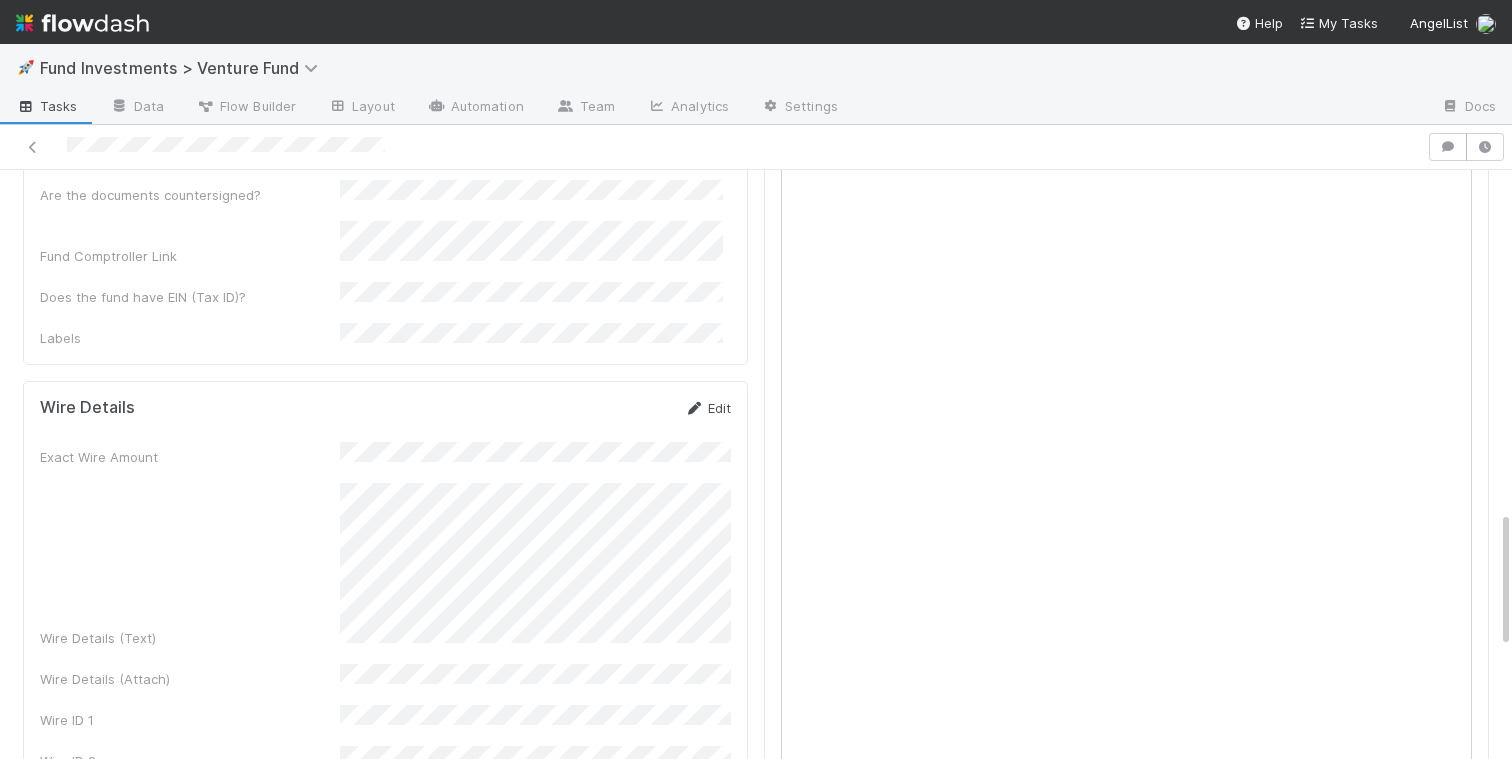 click on "Edit" at bounding box center [707, 408] 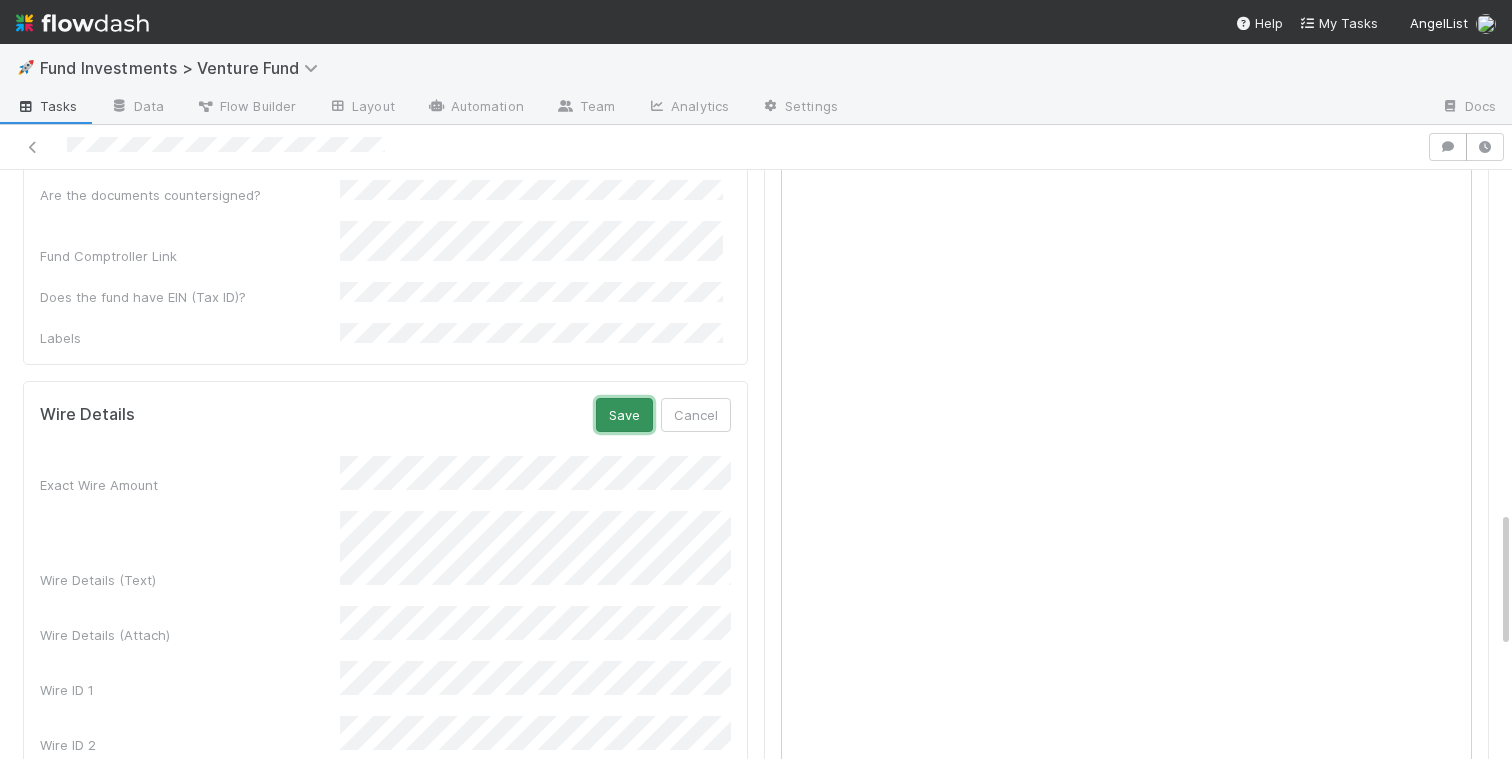 click on "Save" at bounding box center (624, 415) 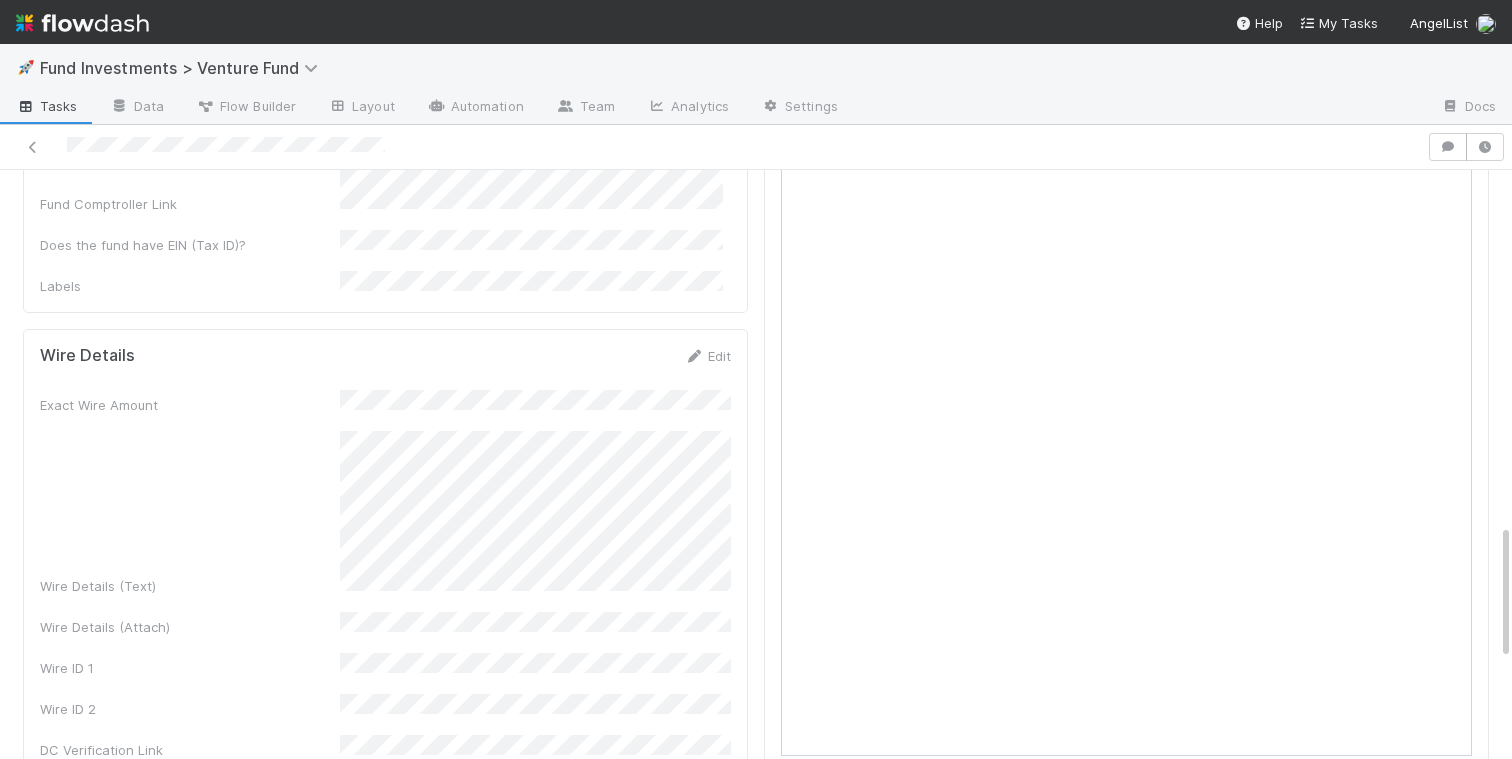 scroll, scrollTop: 1525, scrollLeft: 0, axis: vertical 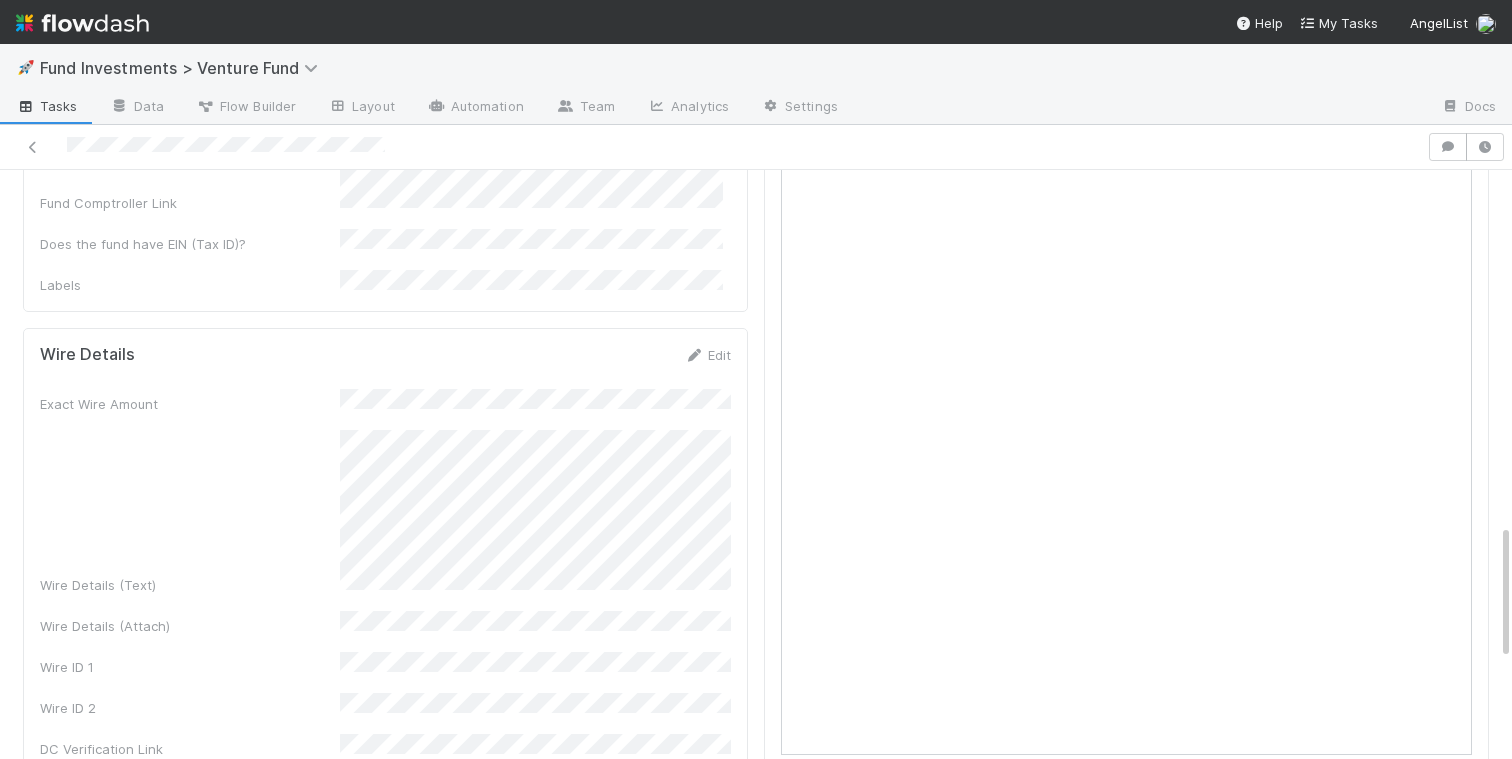 click on "Exact Wire Amount  Wire Details (Text)  Wire Details (Attach)  Wire ID 1  Wire ID 2  DC Verification Link" at bounding box center [385, 574] 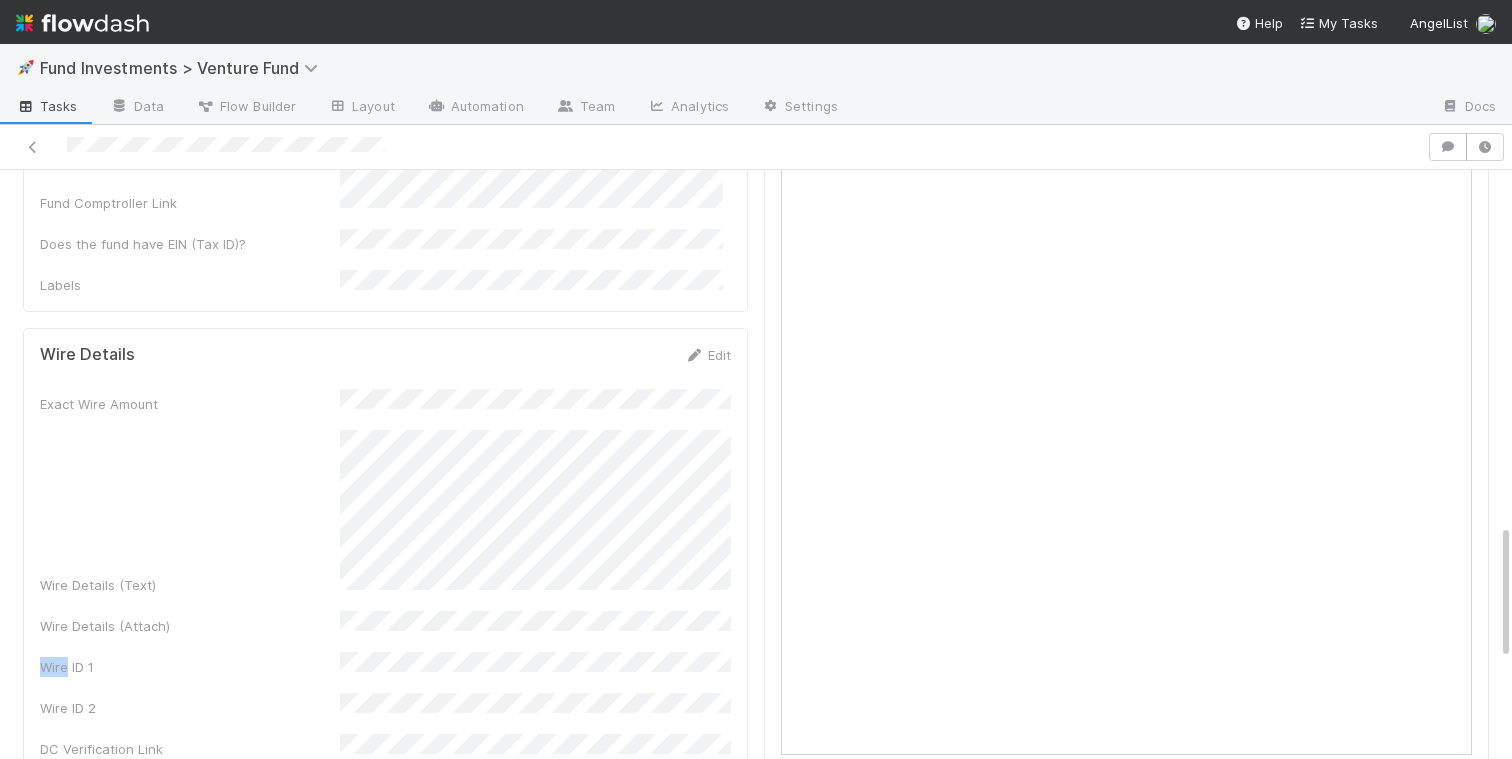 click on "Exact Wire Amount  Wire Details (Text)  Wire Details (Attach)  Wire ID 1  Wire ID 2  DC Verification Link" at bounding box center (385, 574) 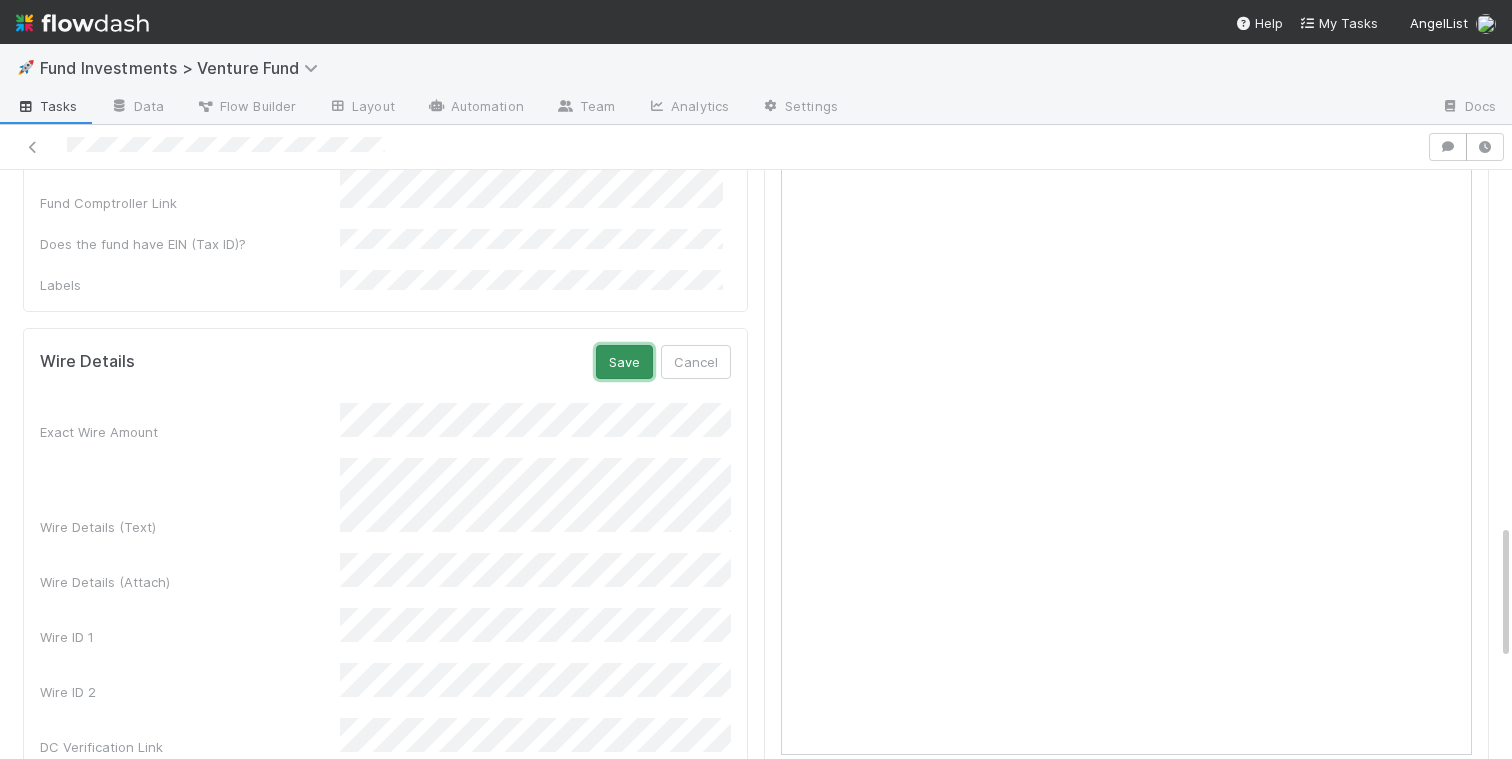 click on "Save" at bounding box center [624, 362] 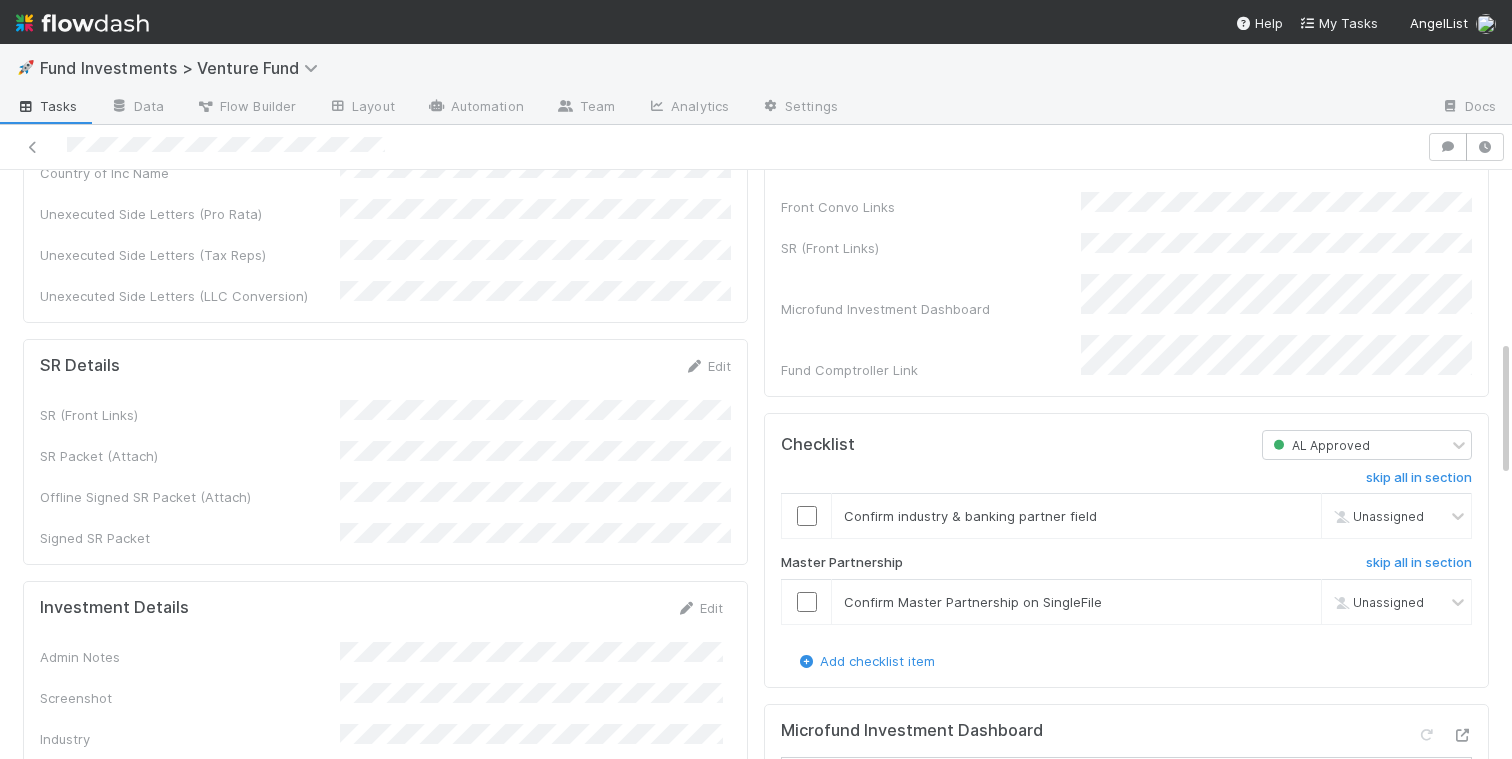 scroll, scrollTop: 745, scrollLeft: 0, axis: vertical 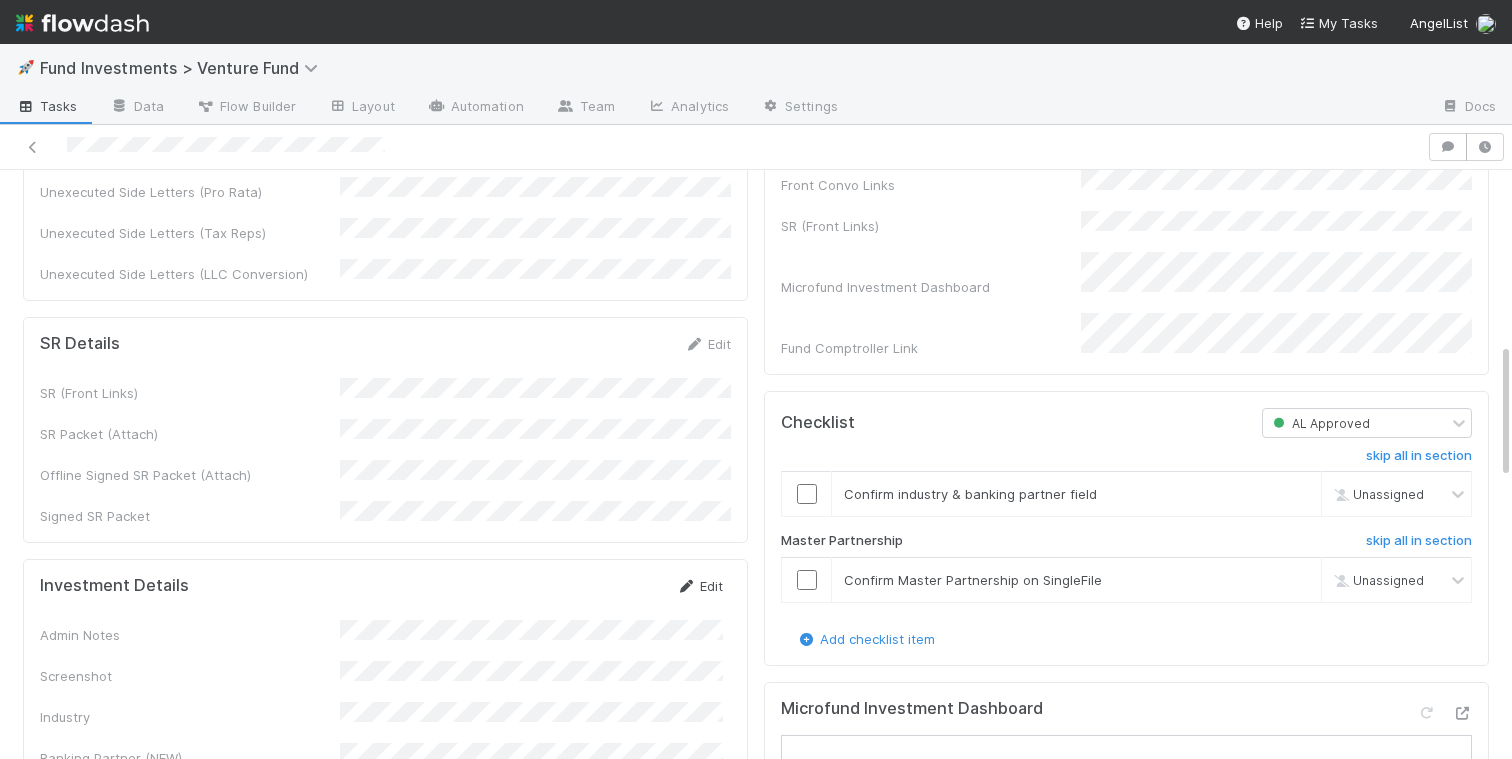 click on "Edit" at bounding box center [699, 586] 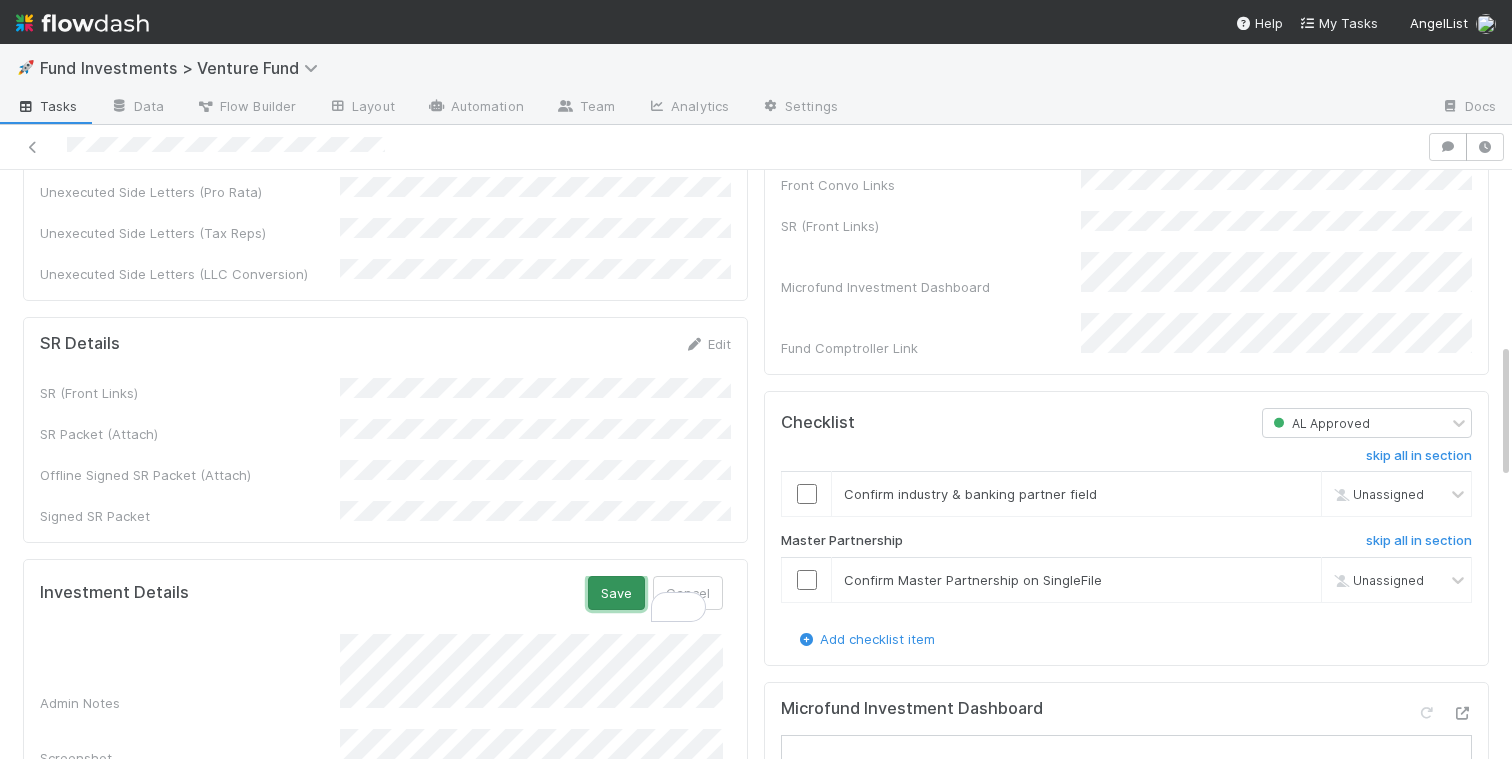 click on "Save" at bounding box center (616, 593) 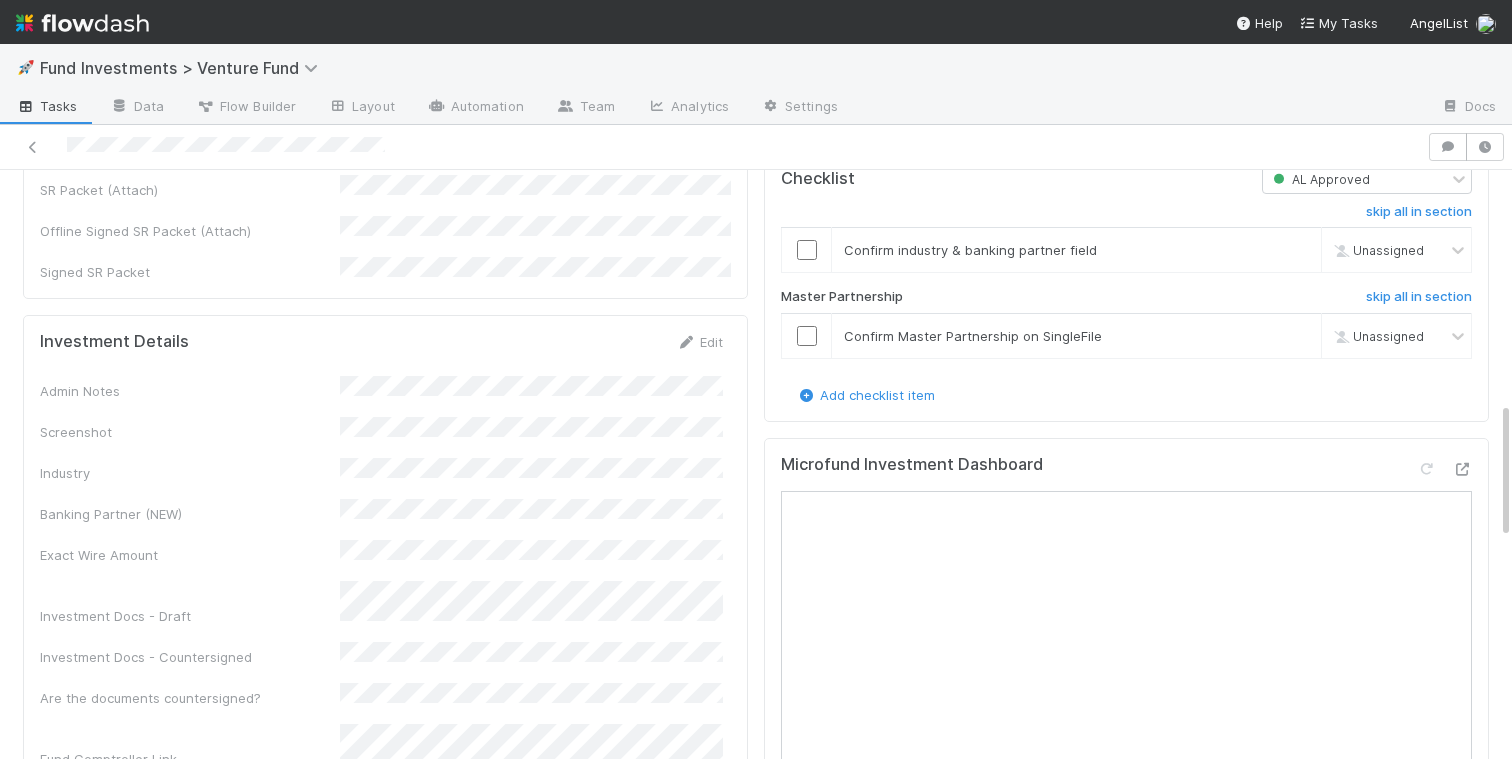 scroll, scrollTop: 944, scrollLeft: 0, axis: vertical 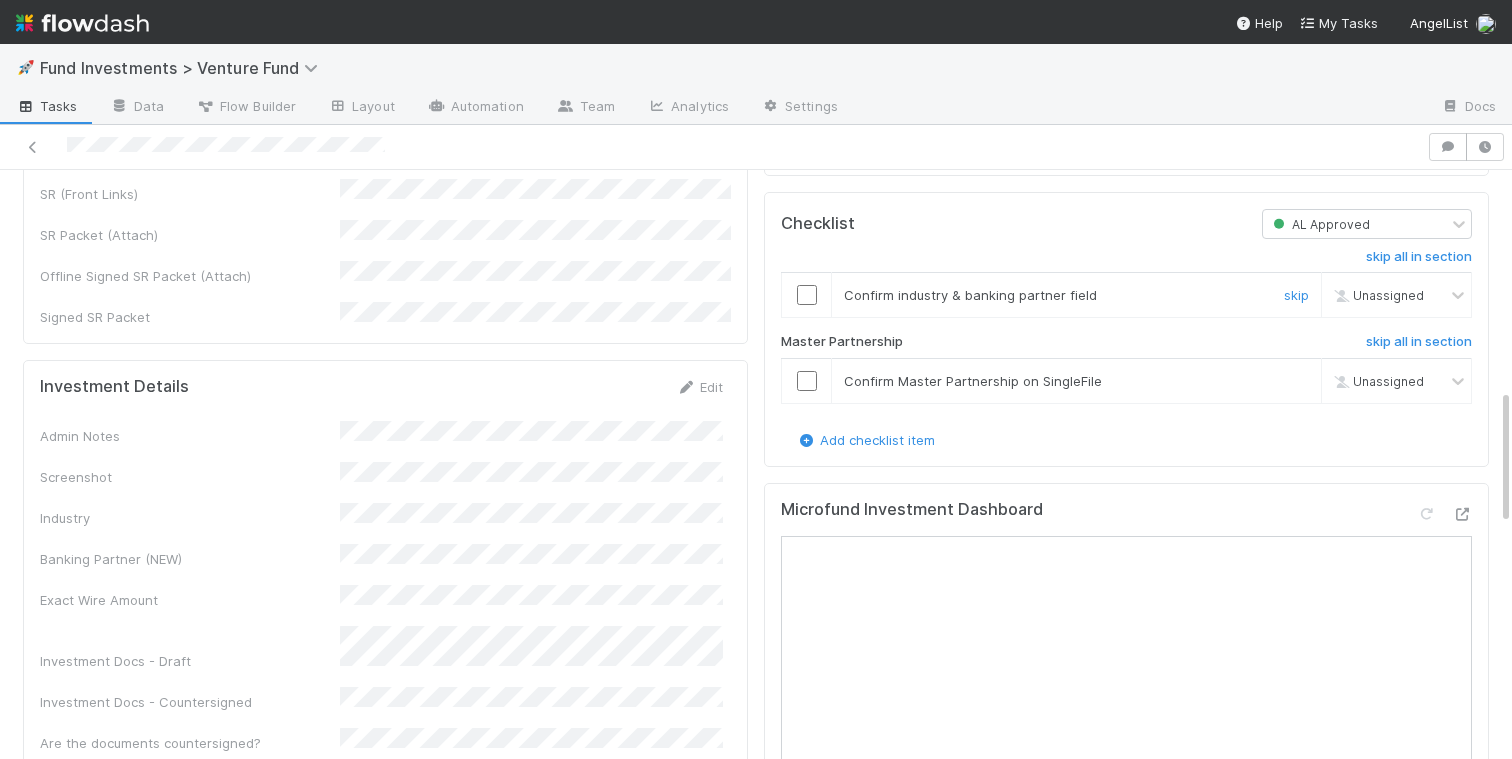 click at bounding box center [807, 295] 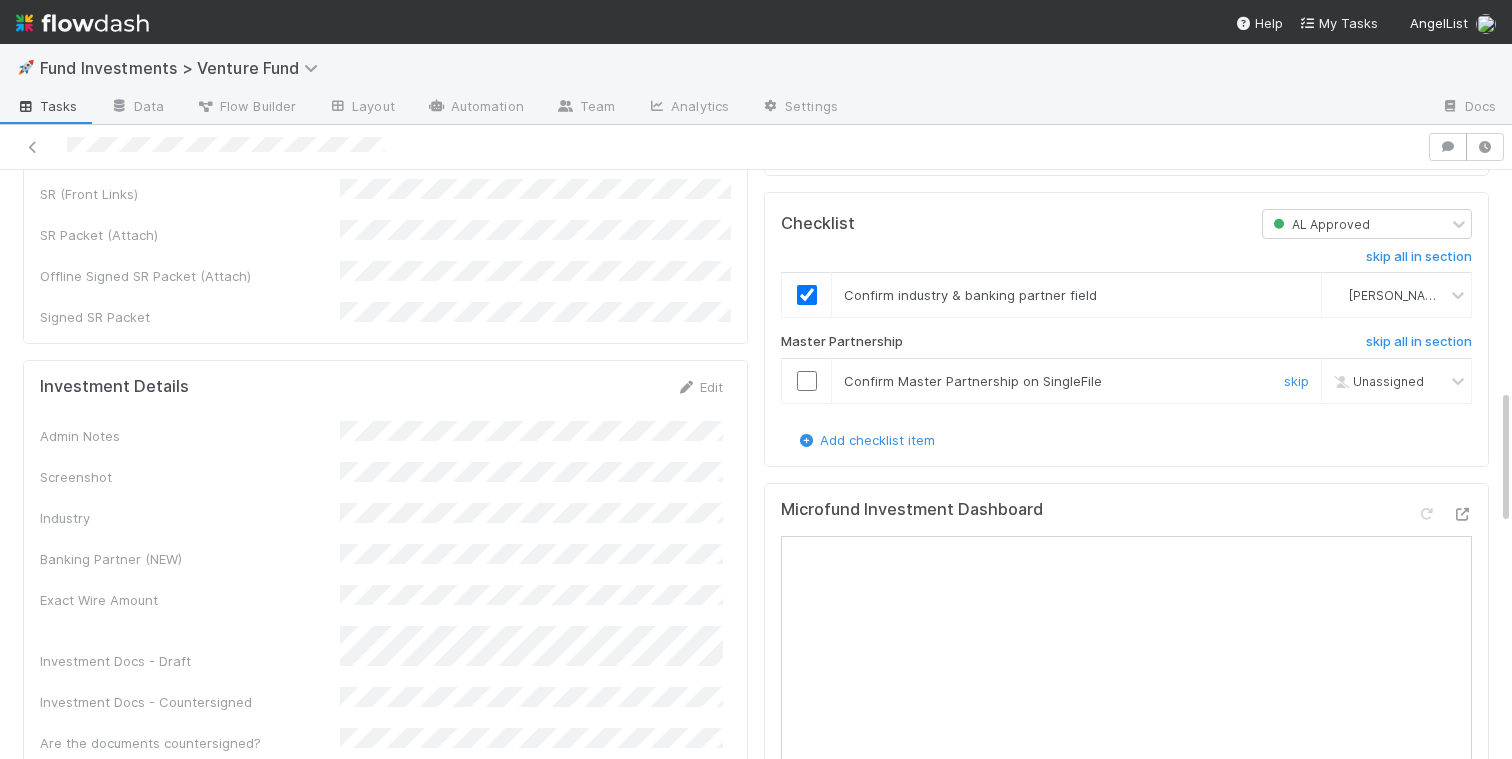 click at bounding box center (807, 381) 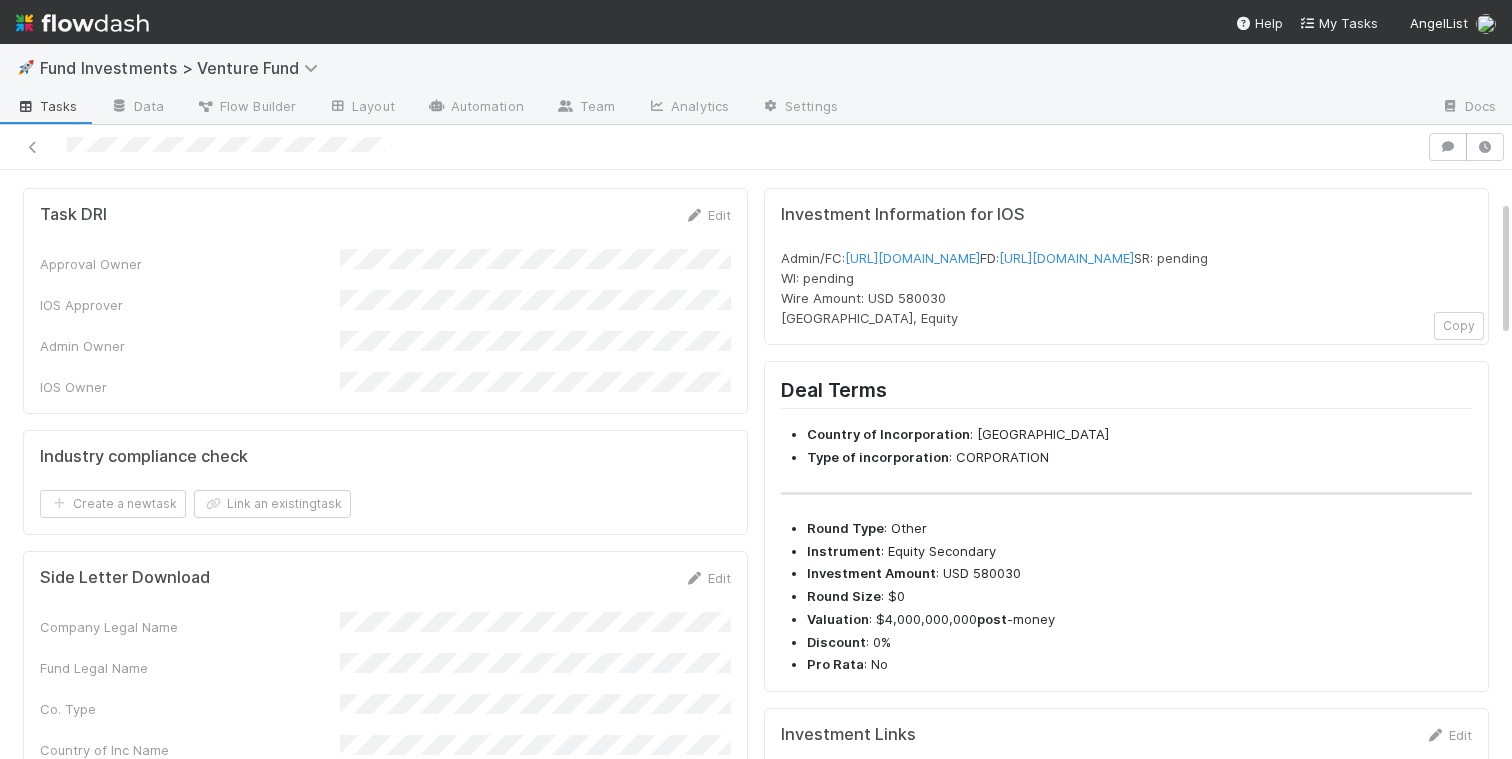 scroll, scrollTop: 0, scrollLeft: 0, axis: both 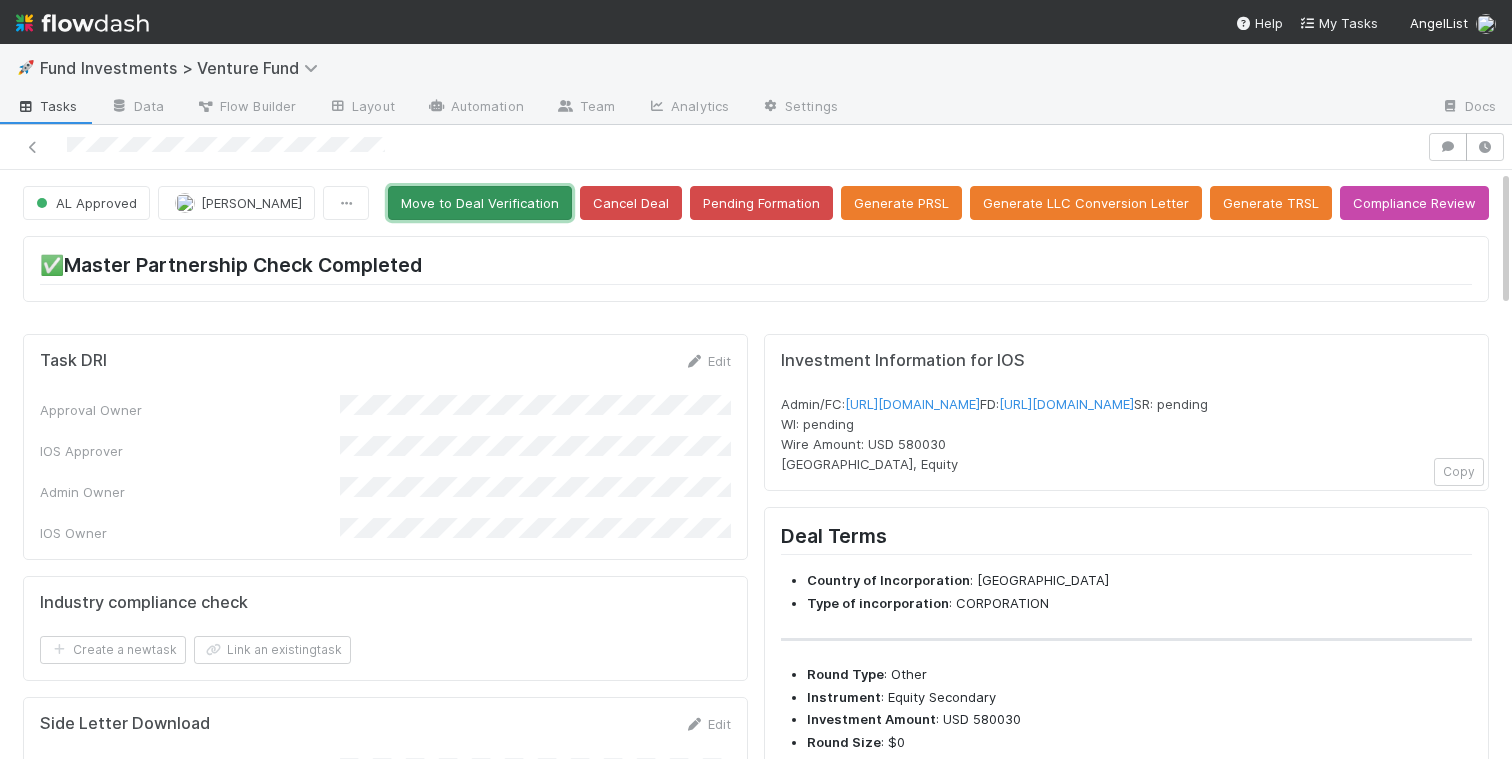 click on "Move to Deal Verification" at bounding box center (480, 203) 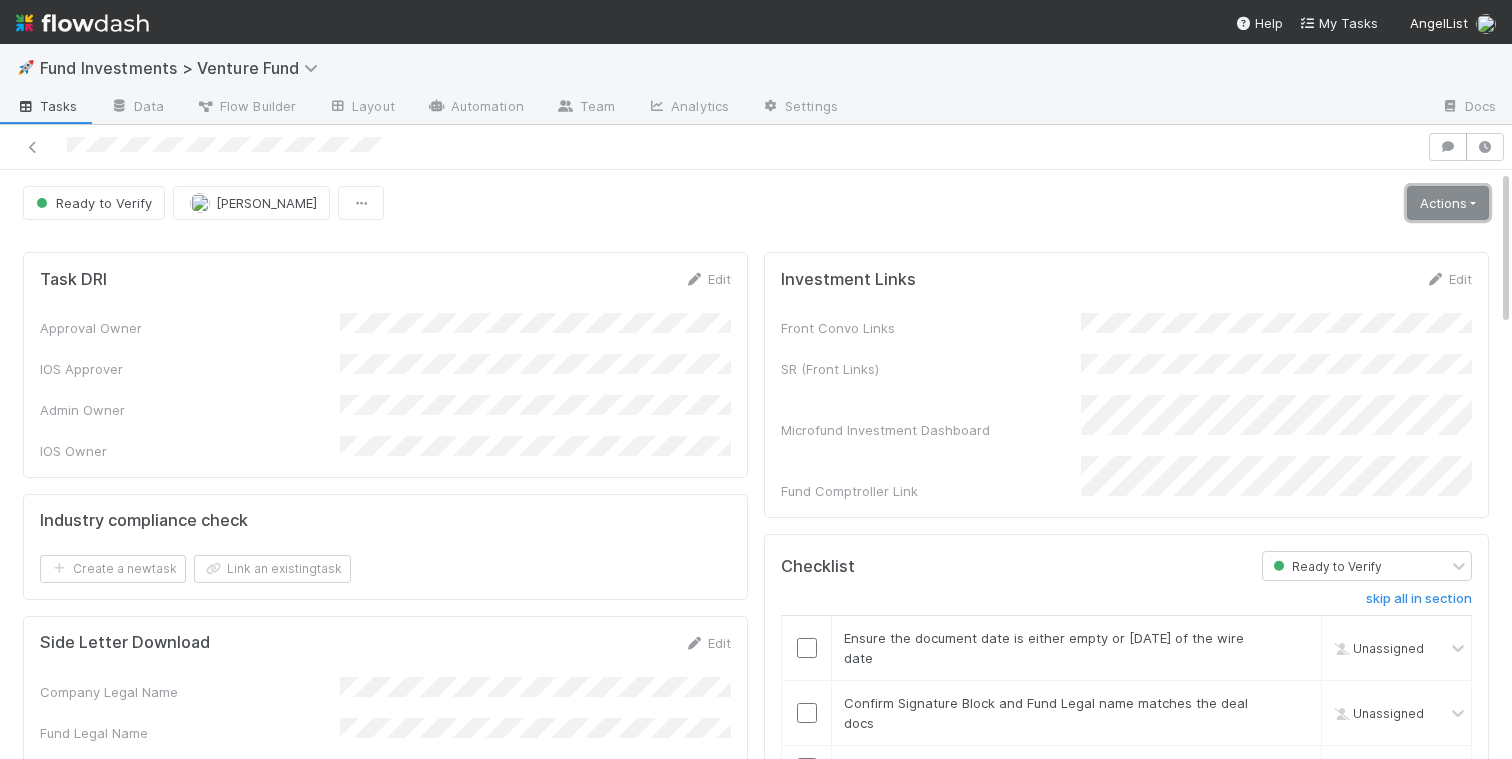 click on "Actions" at bounding box center (1448, 203) 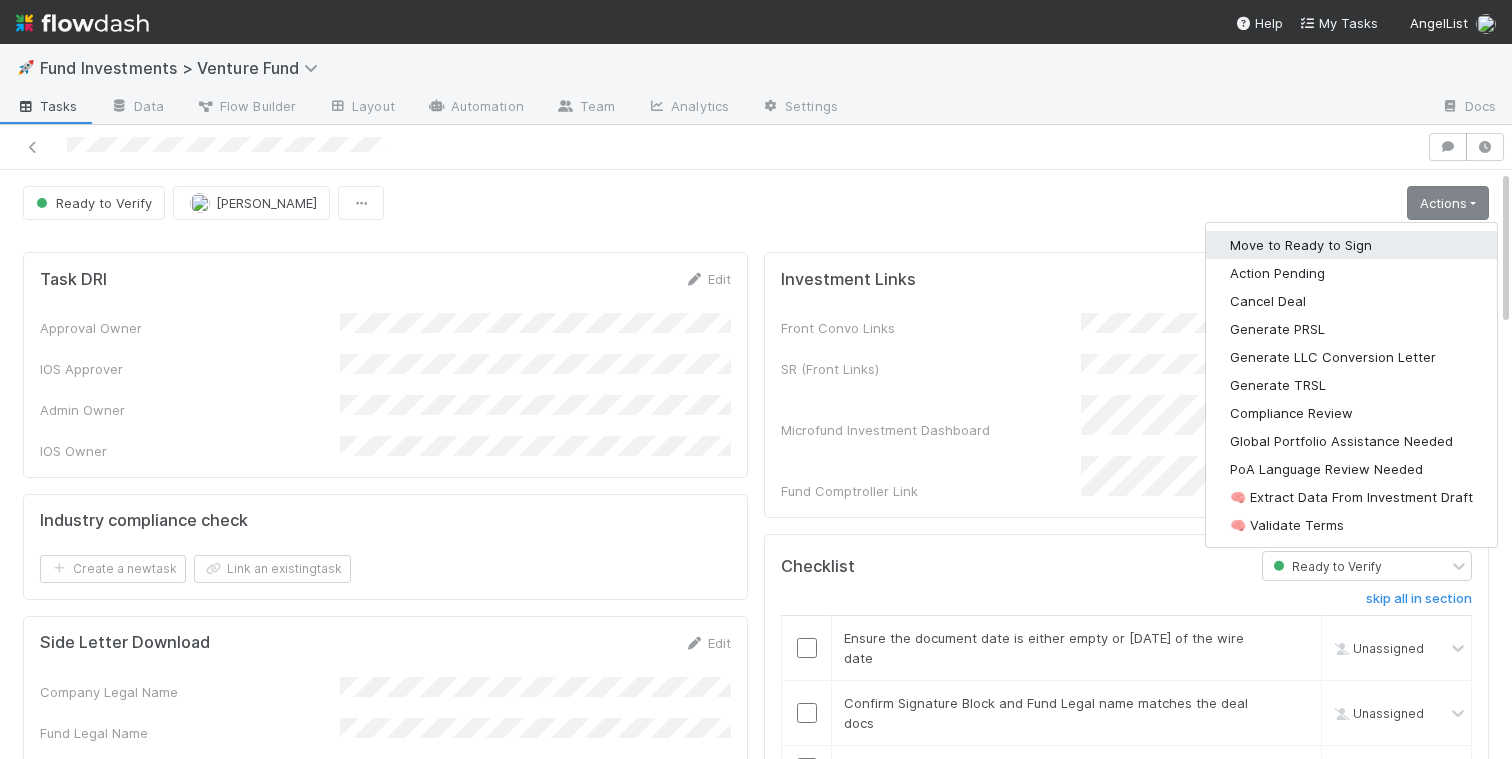click on "Move to Ready to Sign" at bounding box center (1351, 245) 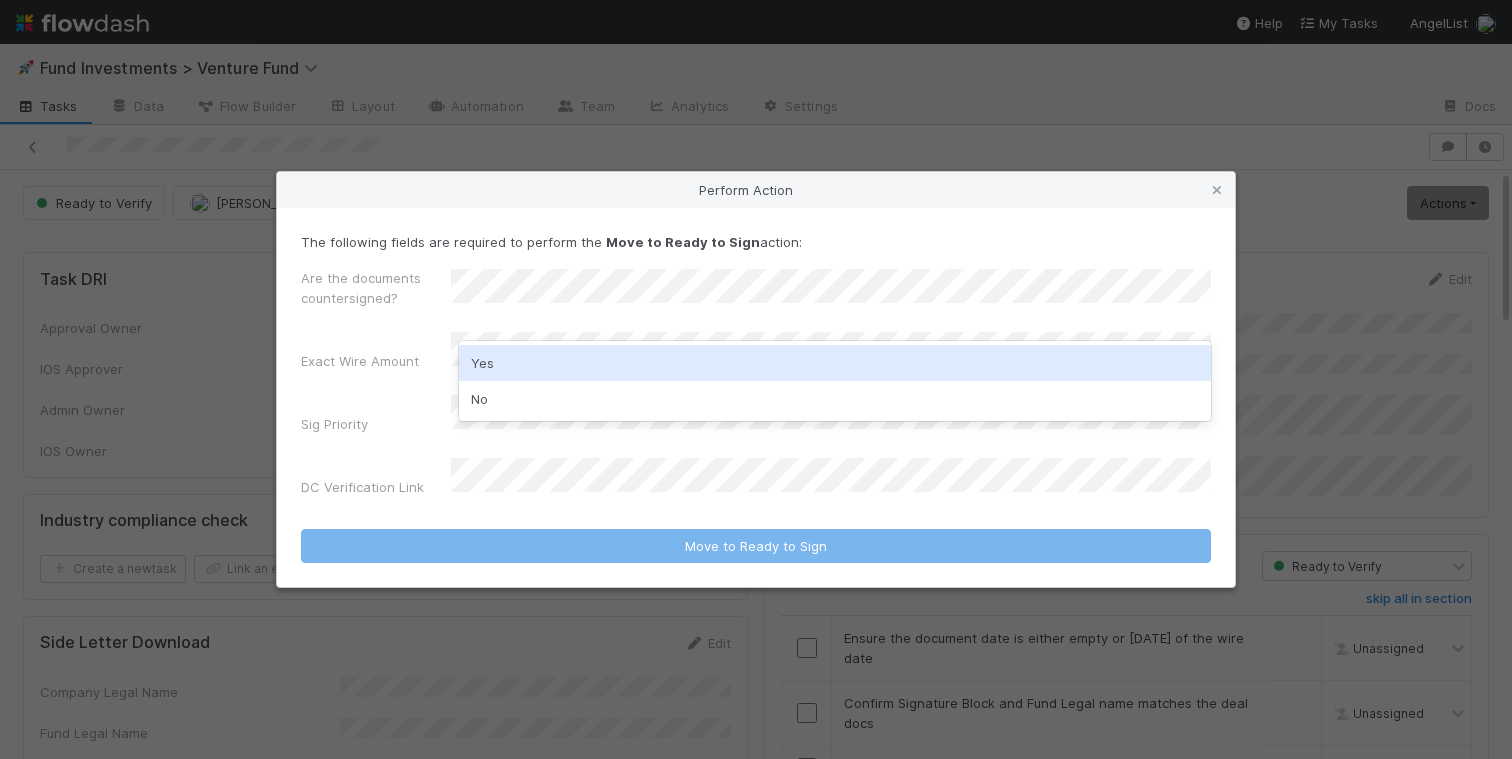 click on "Yes" at bounding box center [835, 363] 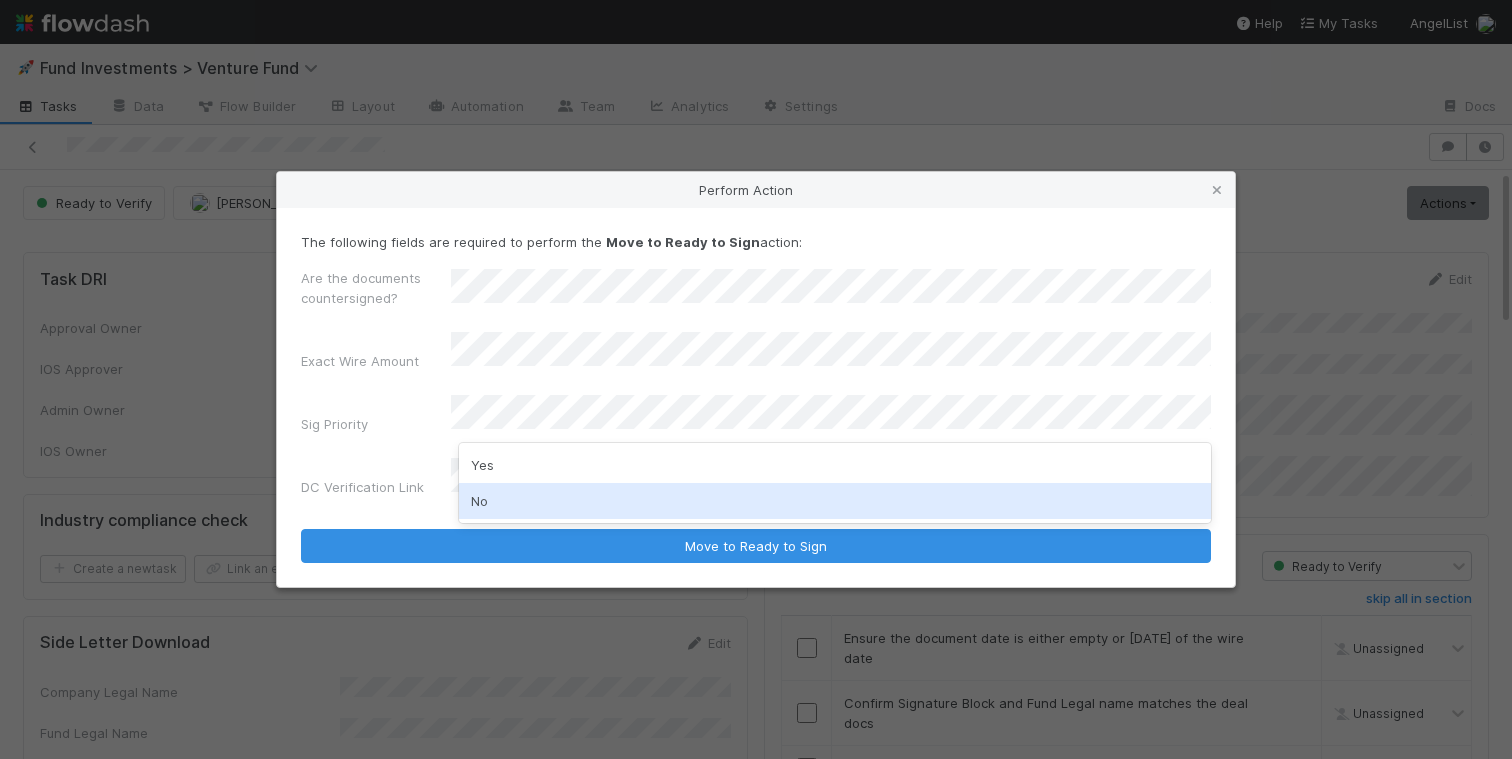 click on "No" at bounding box center (835, 501) 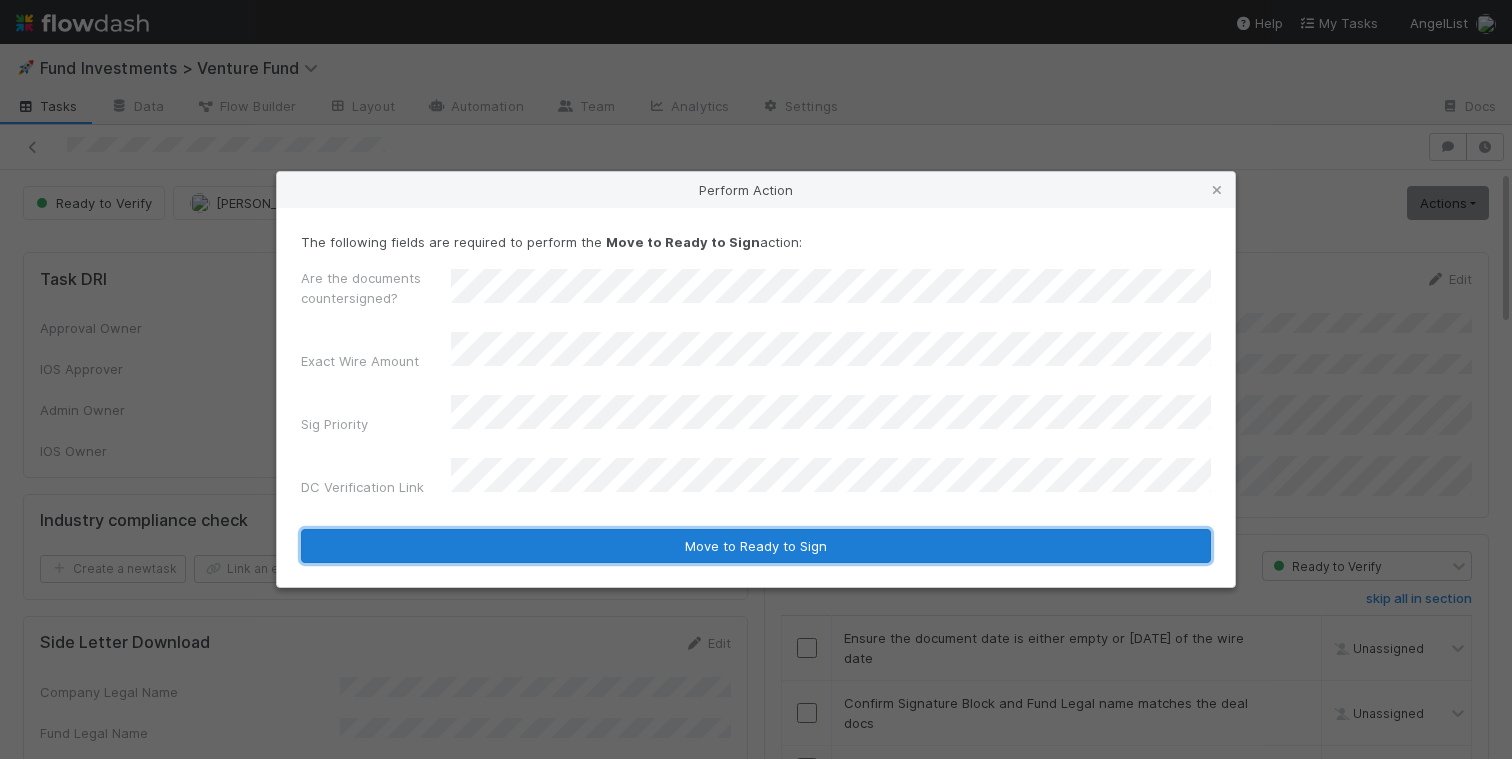 click on "Move to Ready to Sign" at bounding box center (756, 546) 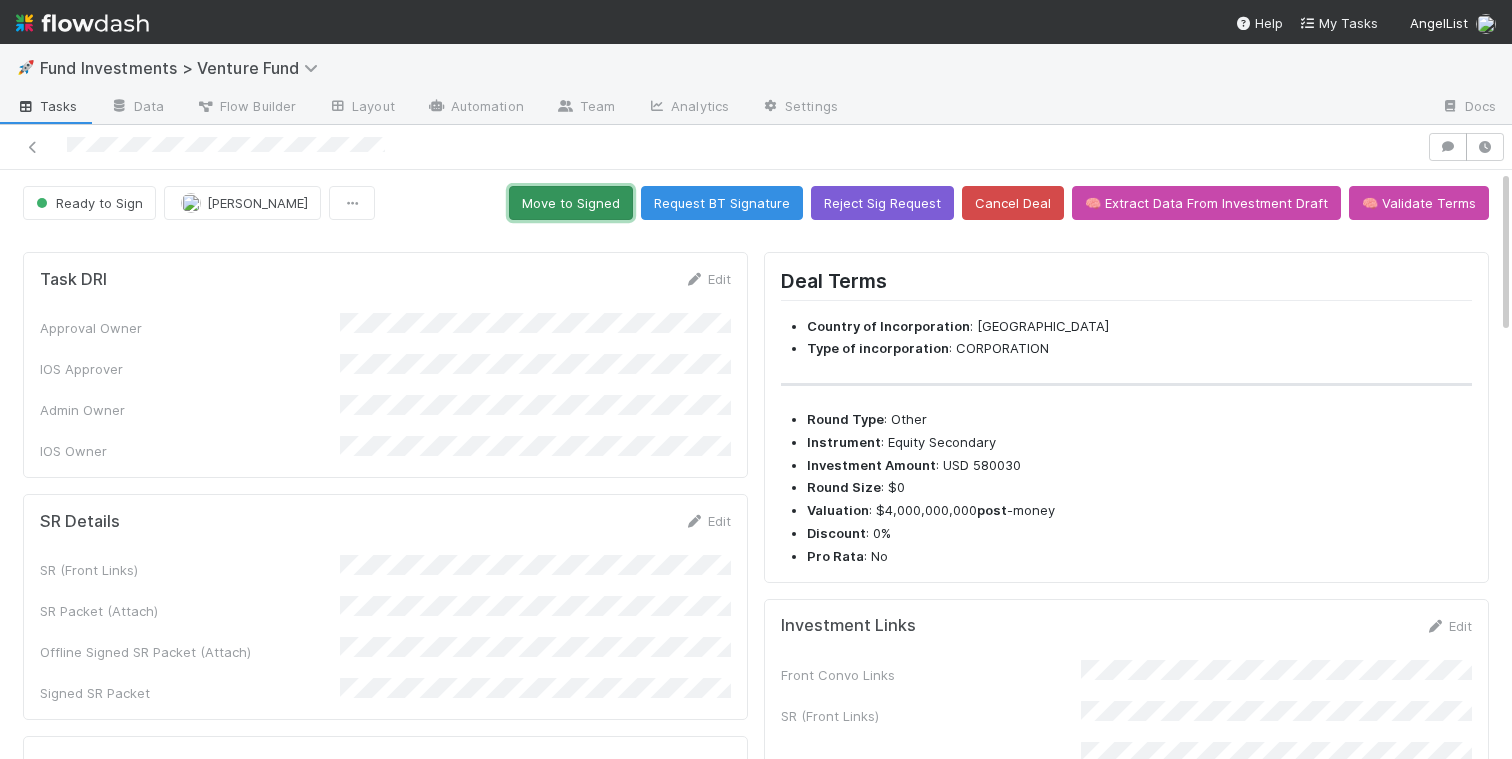 click on "Move to Signed" at bounding box center (571, 203) 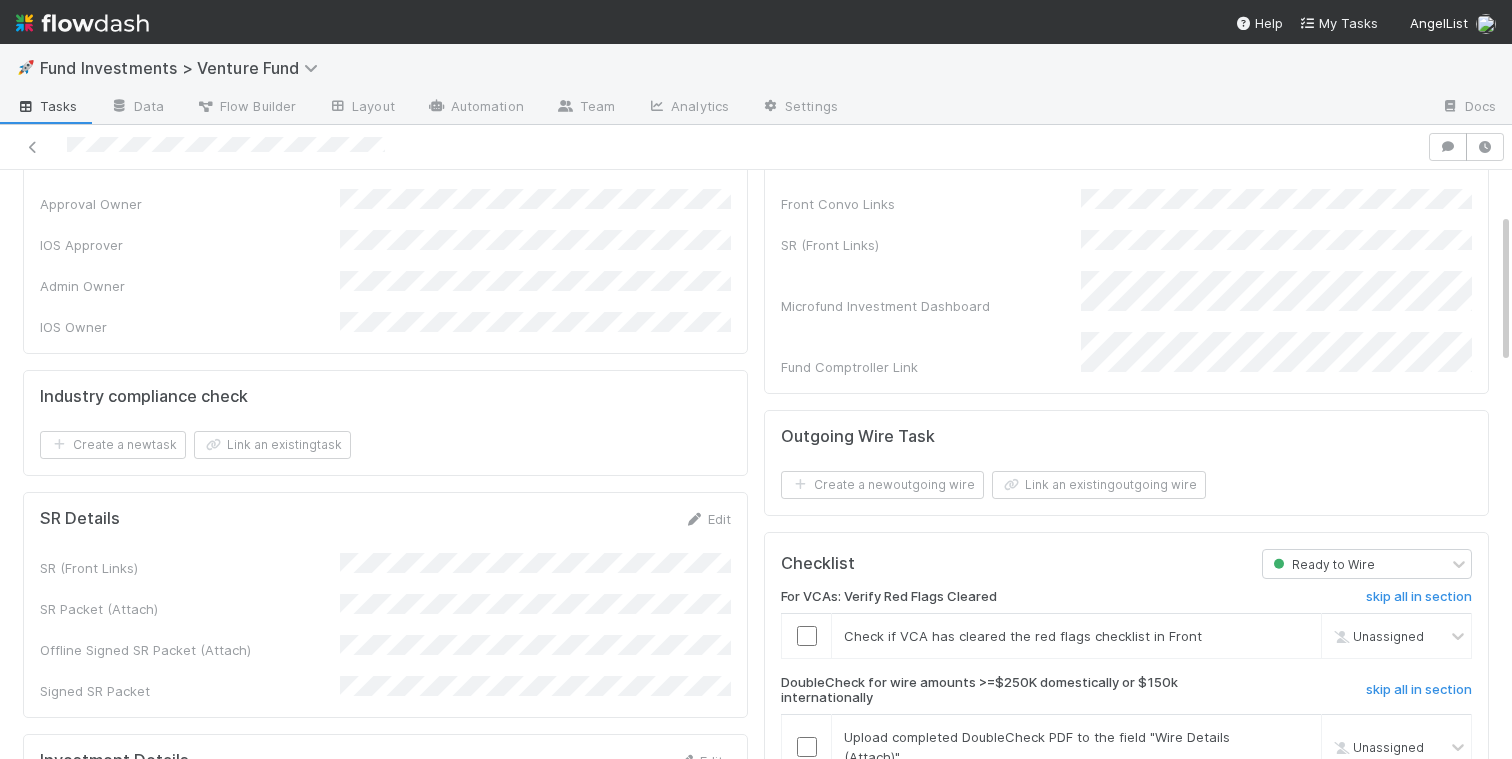 scroll, scrollTop: 0, scrollLeft: 0, axis: both 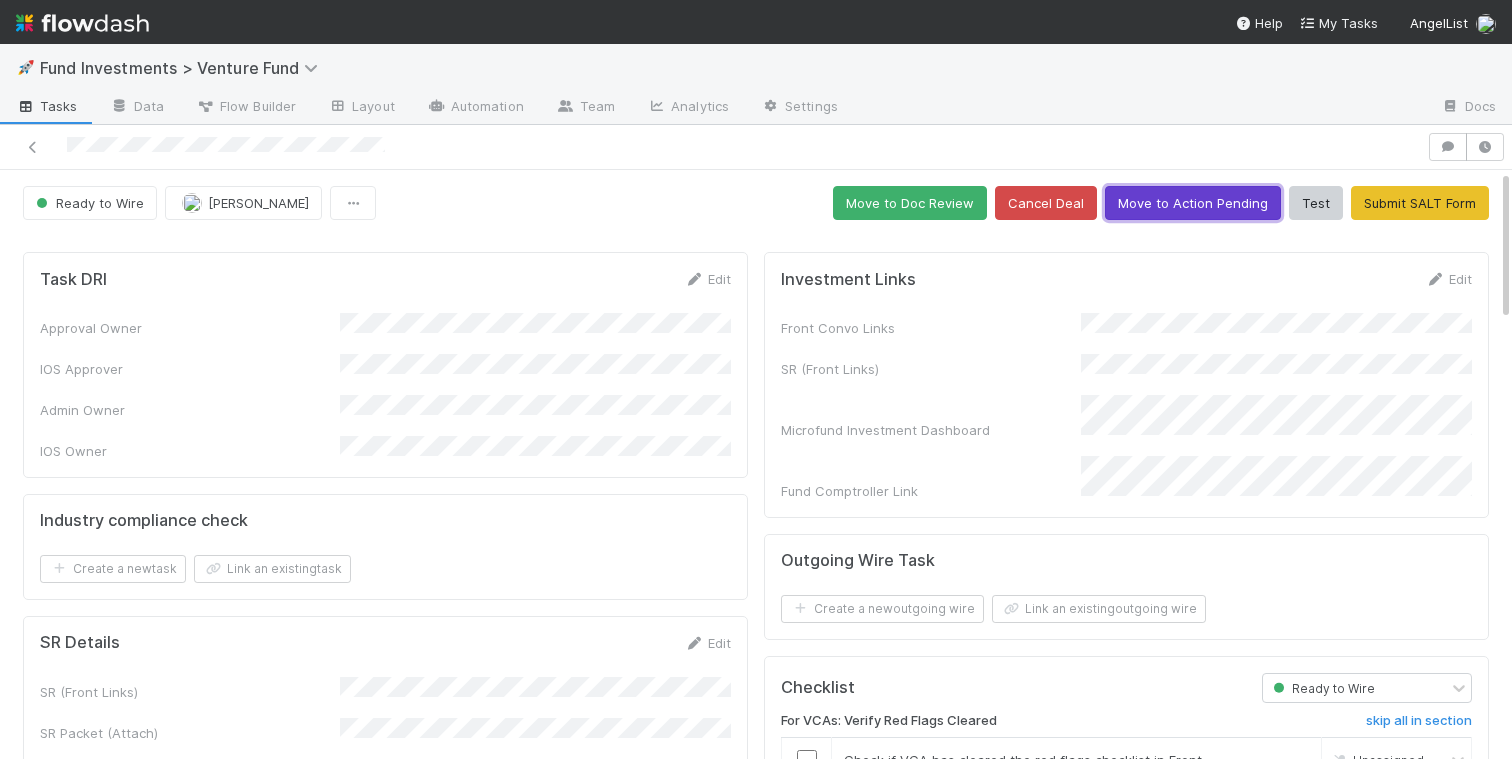 click on "Move to Action Pending" at bounding box center (1193, 203) 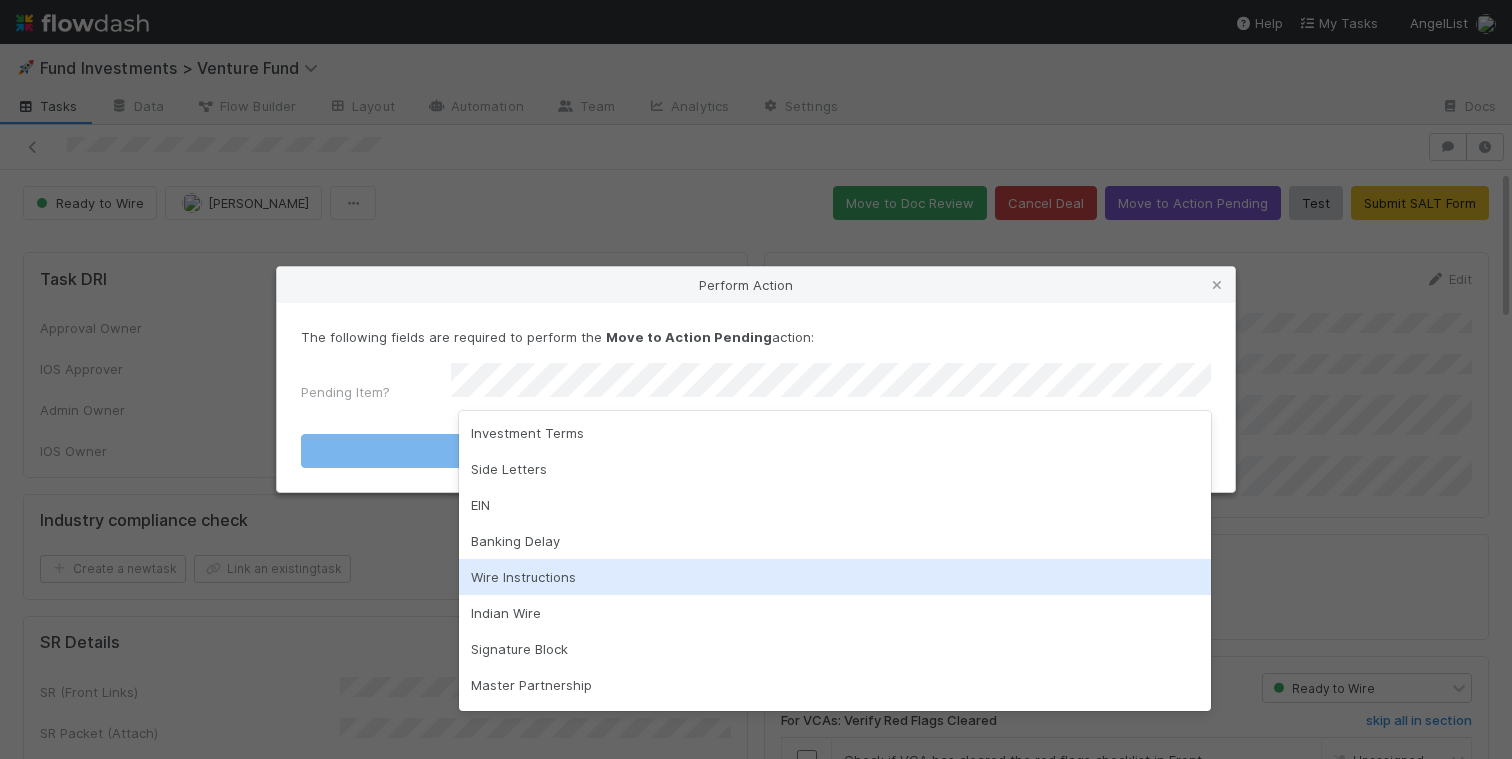 click on "Wire Instructions" at bounding box center (835, 577) 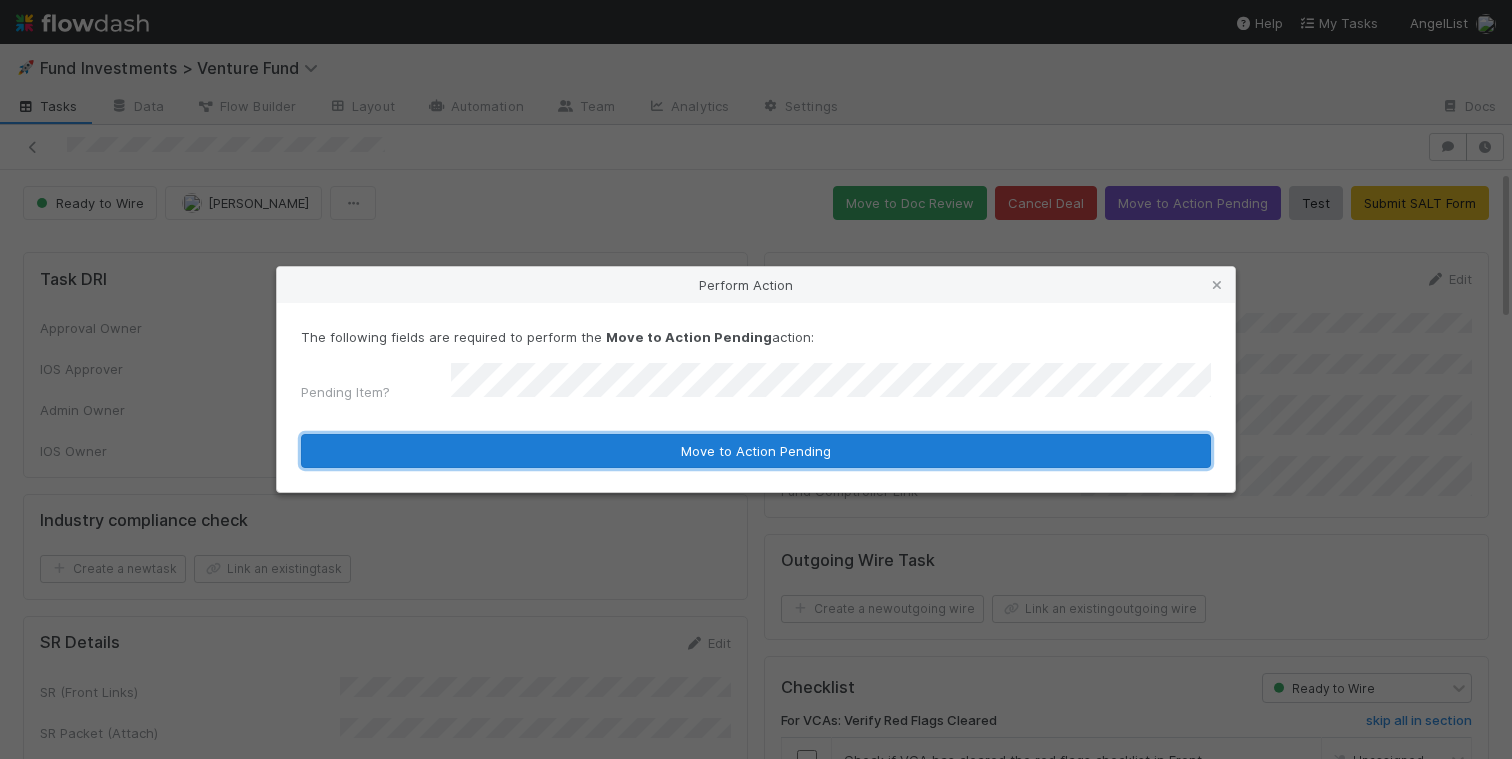 click on "Move to Action Pending" at bounding box center (756, 451) 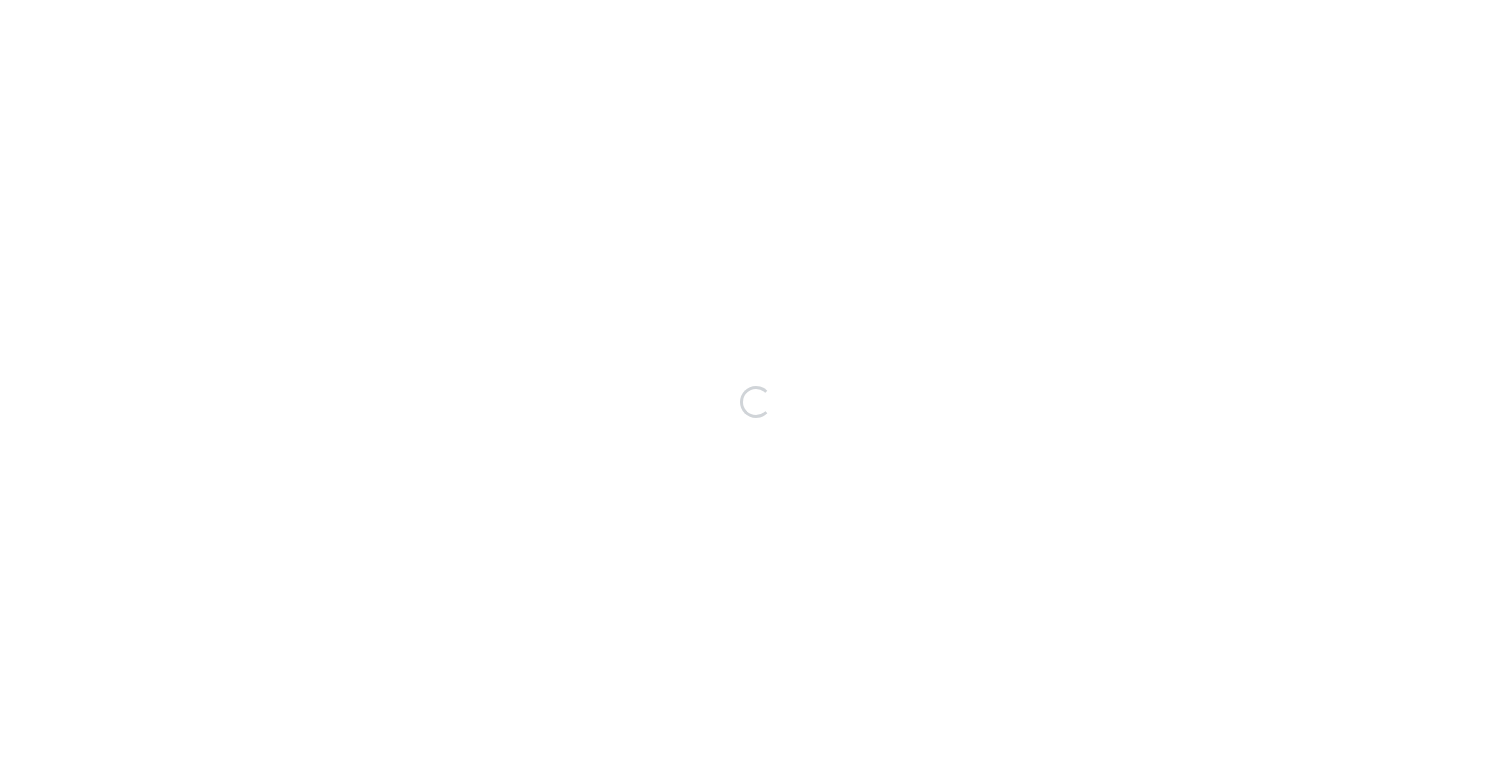 scroll, scrollTop: 0, scrollLeft: 0, axis: both 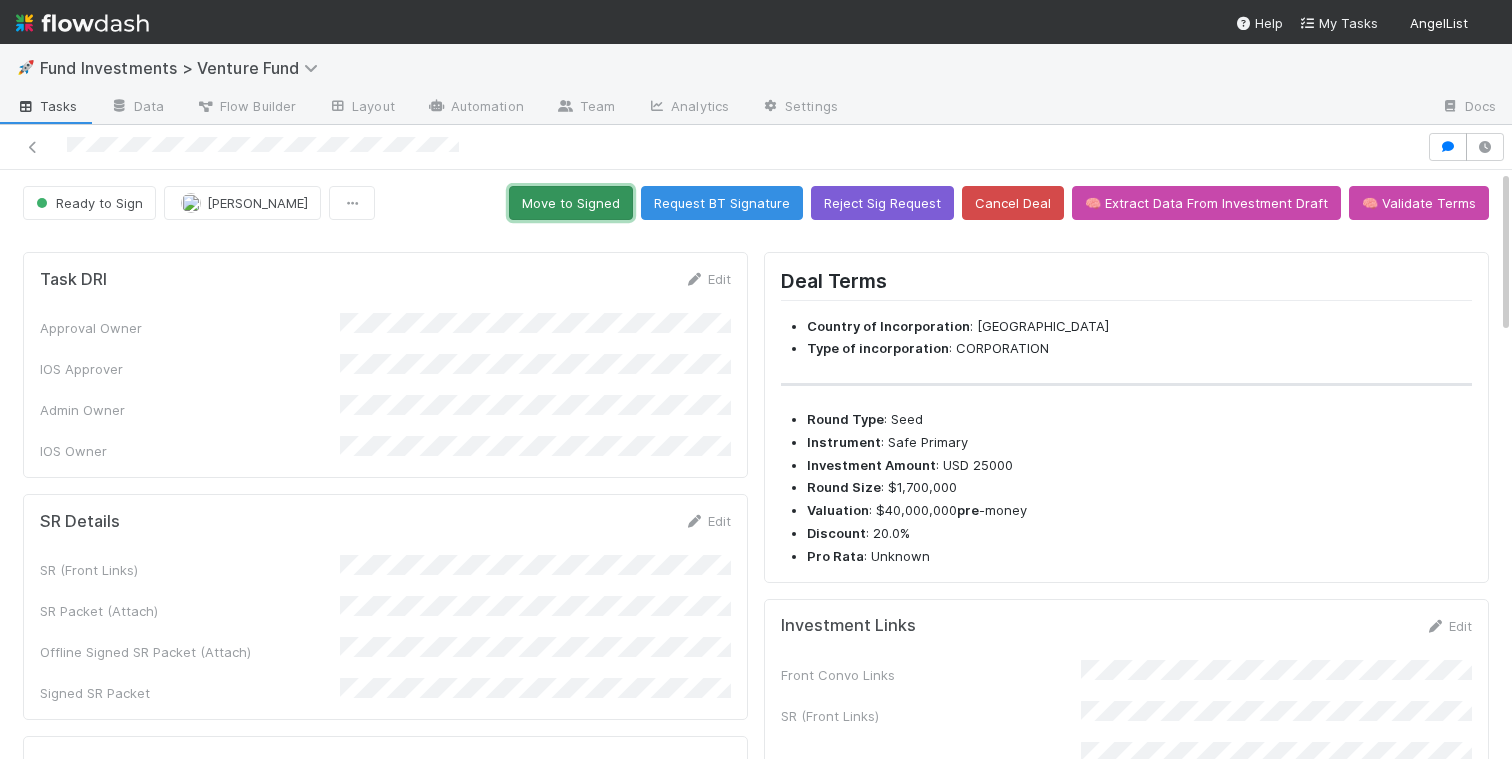 click on "Move to Signed" at bounding box center (571, 203) 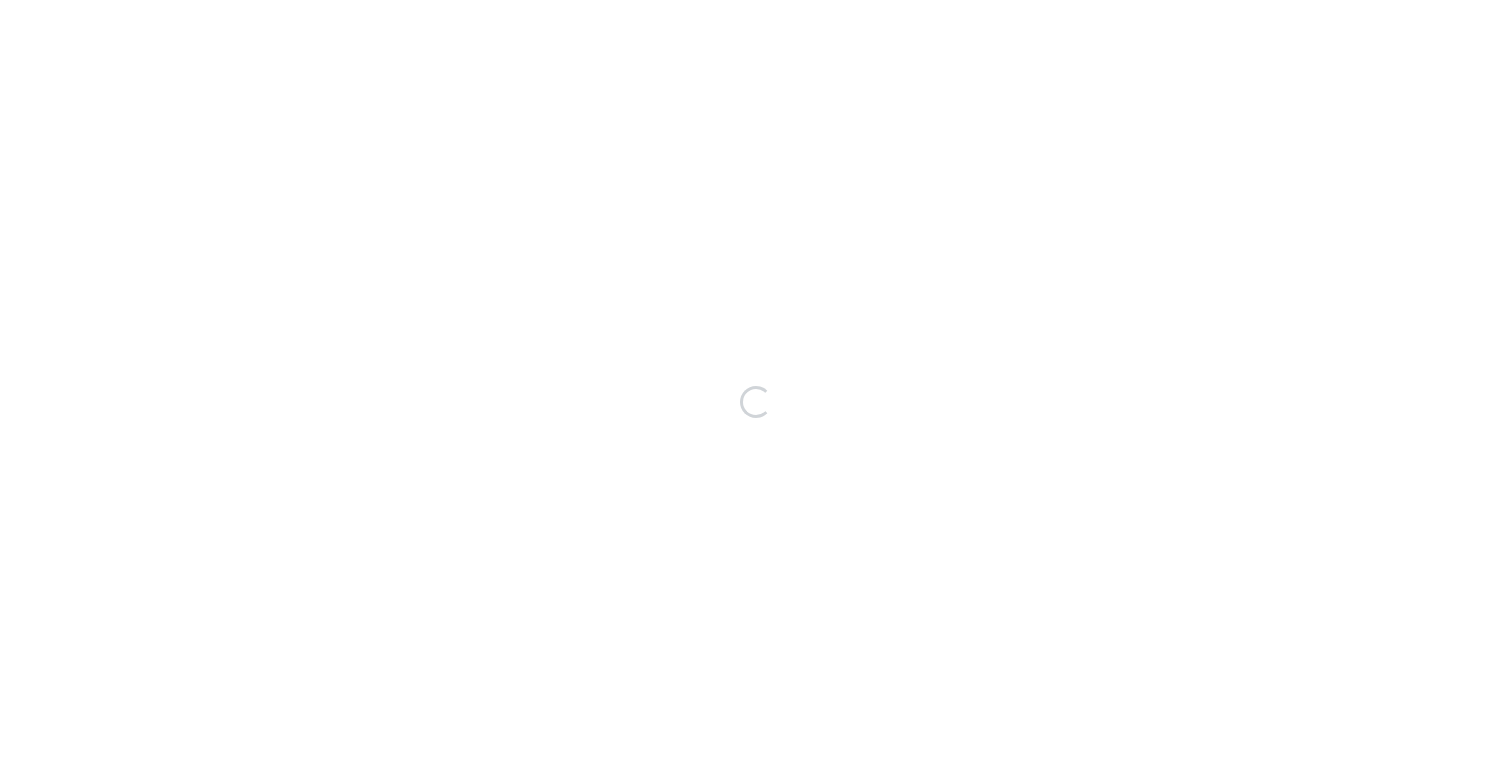 scroll, scrollTop: 0, scrollLeft: 0, axis: both 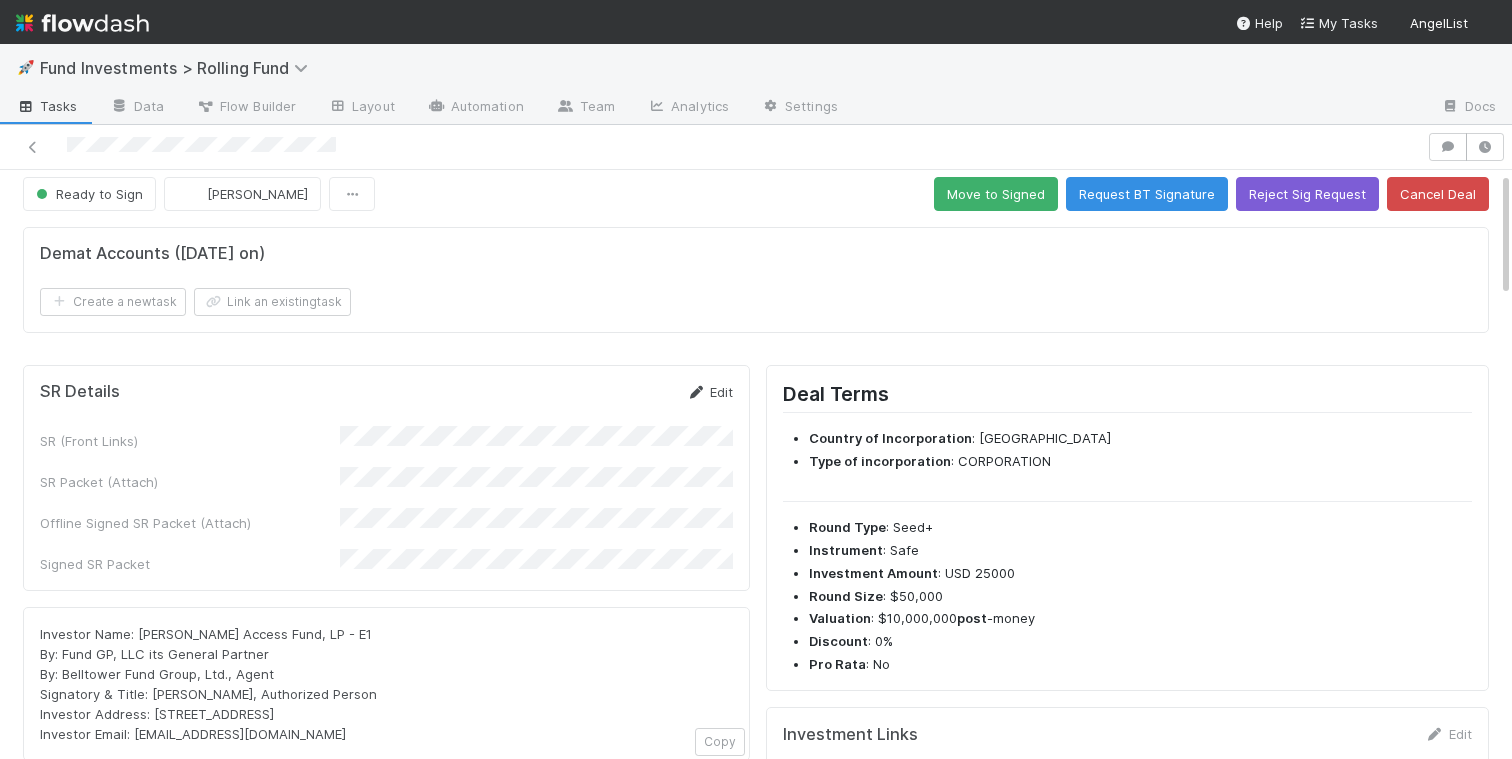 click on "Edit" at bounding box center (709, 392) 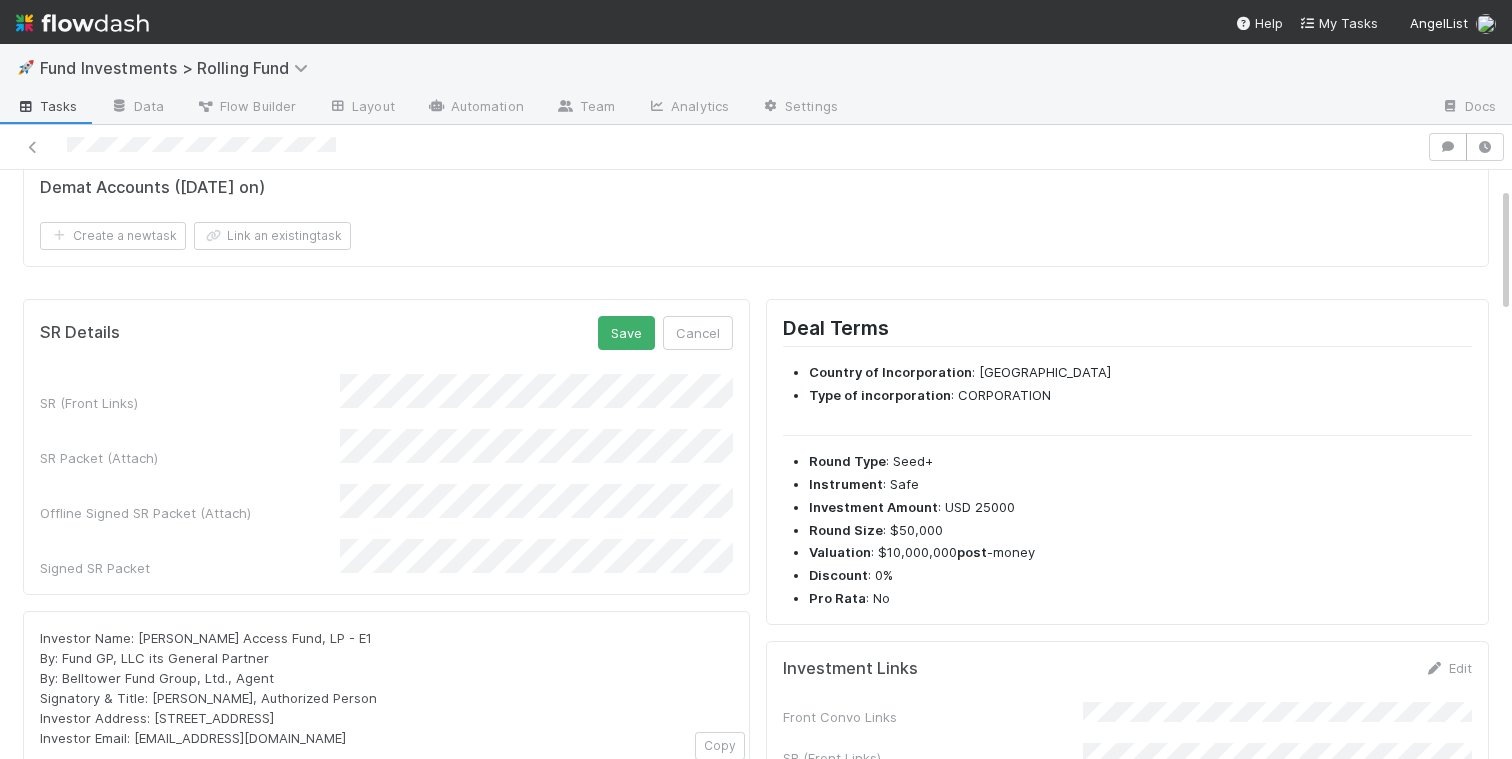 scroll, scrollTop: 105, scrollLeft: 0, axis: vertical 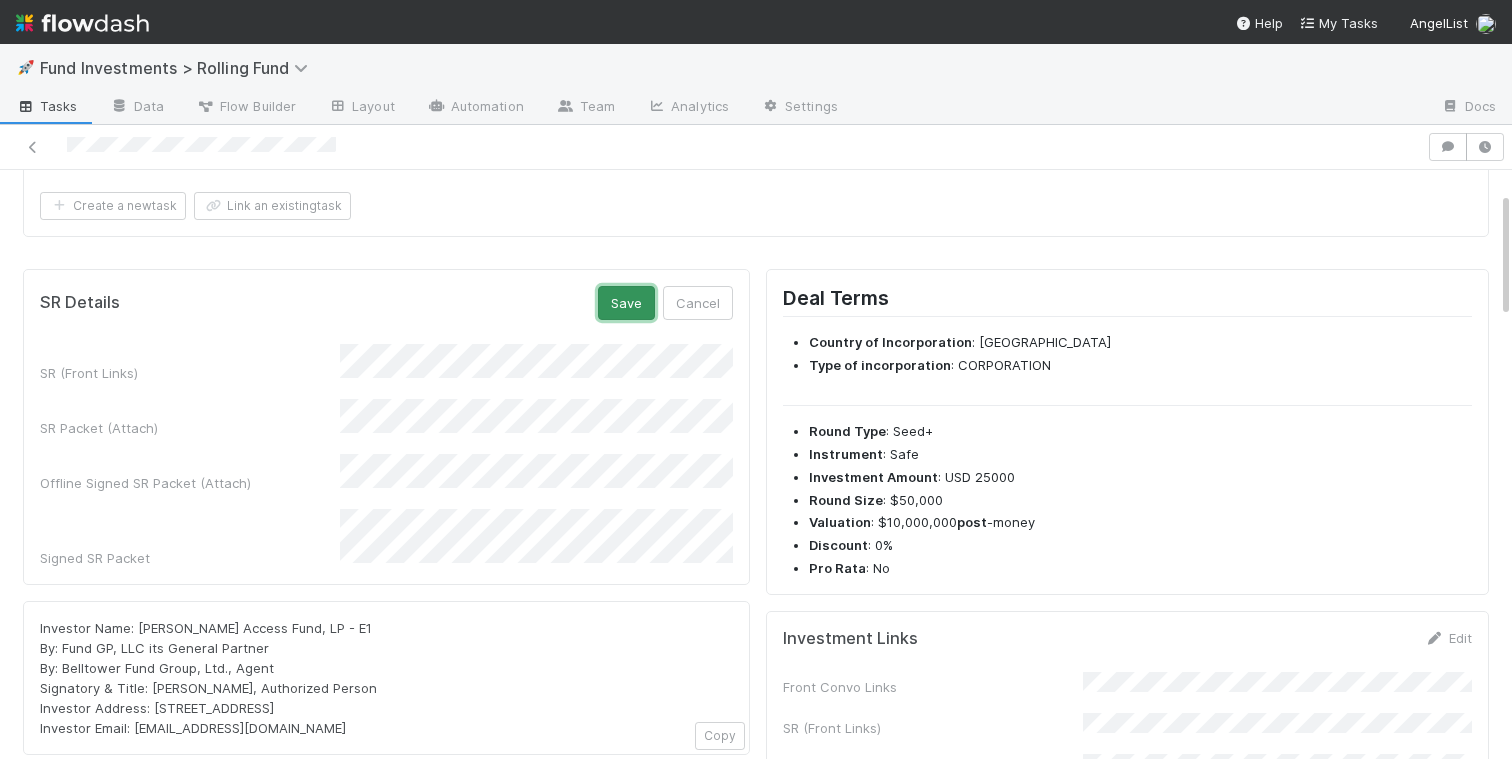 click on "Save" at bounding box center (626, 303) 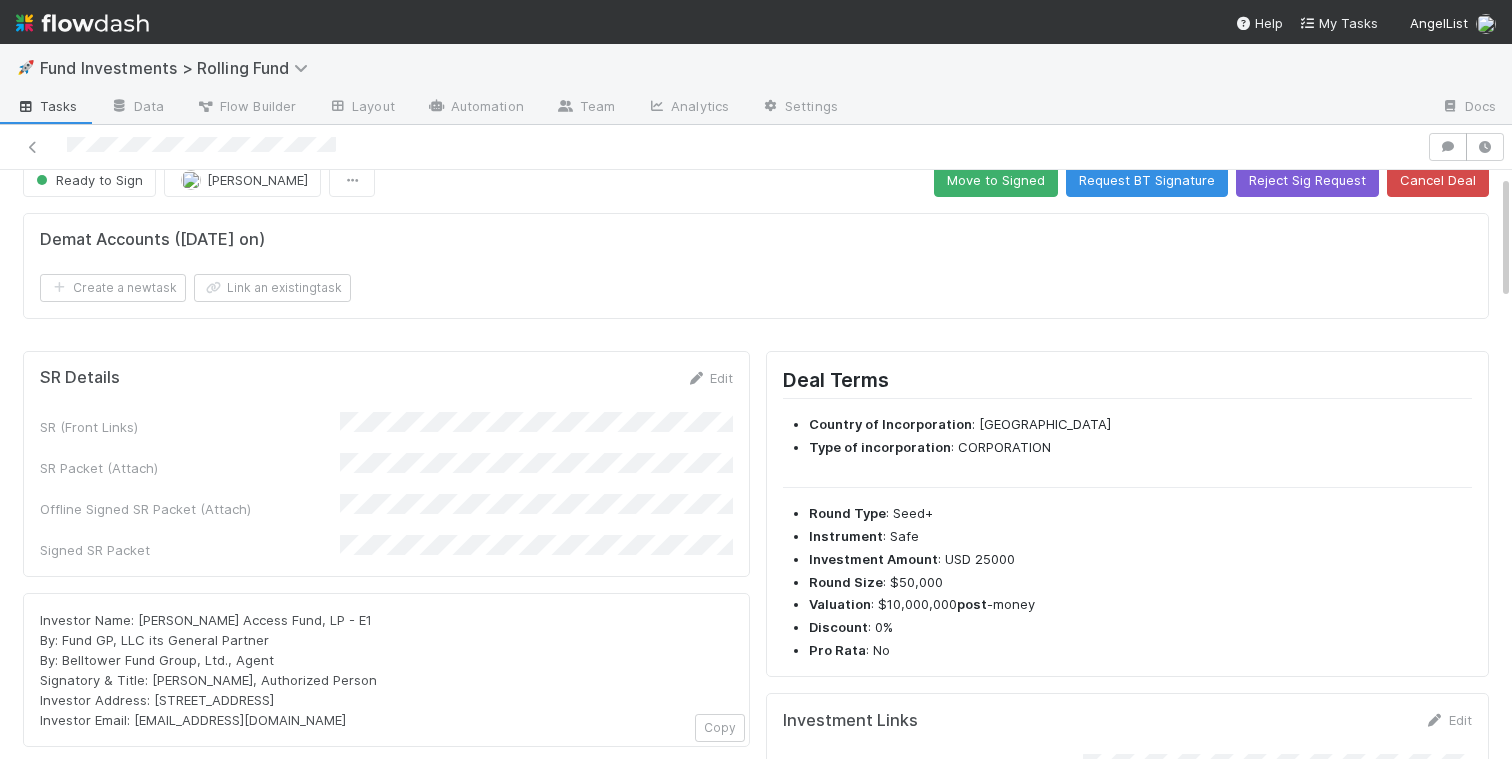 scroll, scrollTop: 0, scrollLeft: 0, axis: both 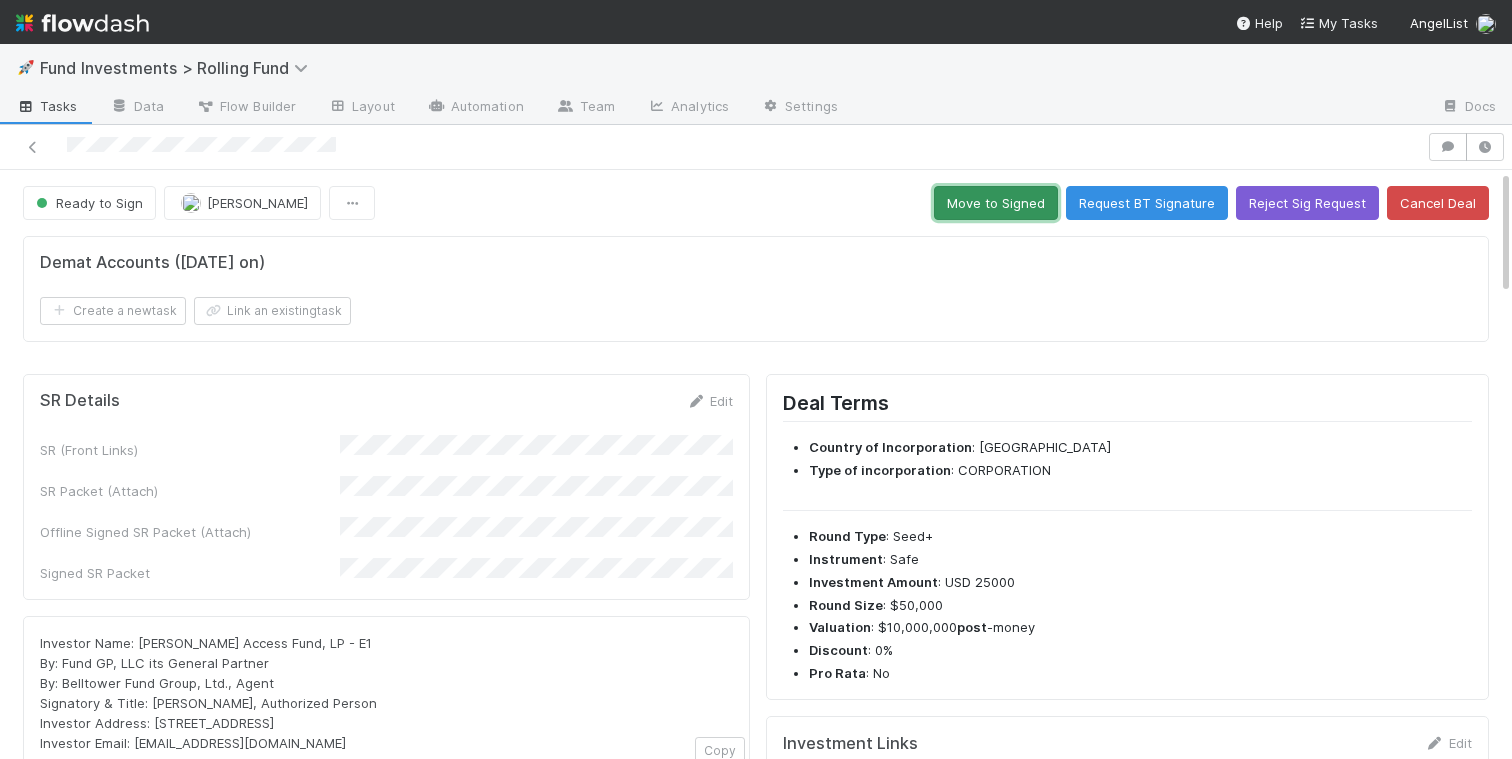 click on "Move to Signed" at bounding box center (996, 203) 